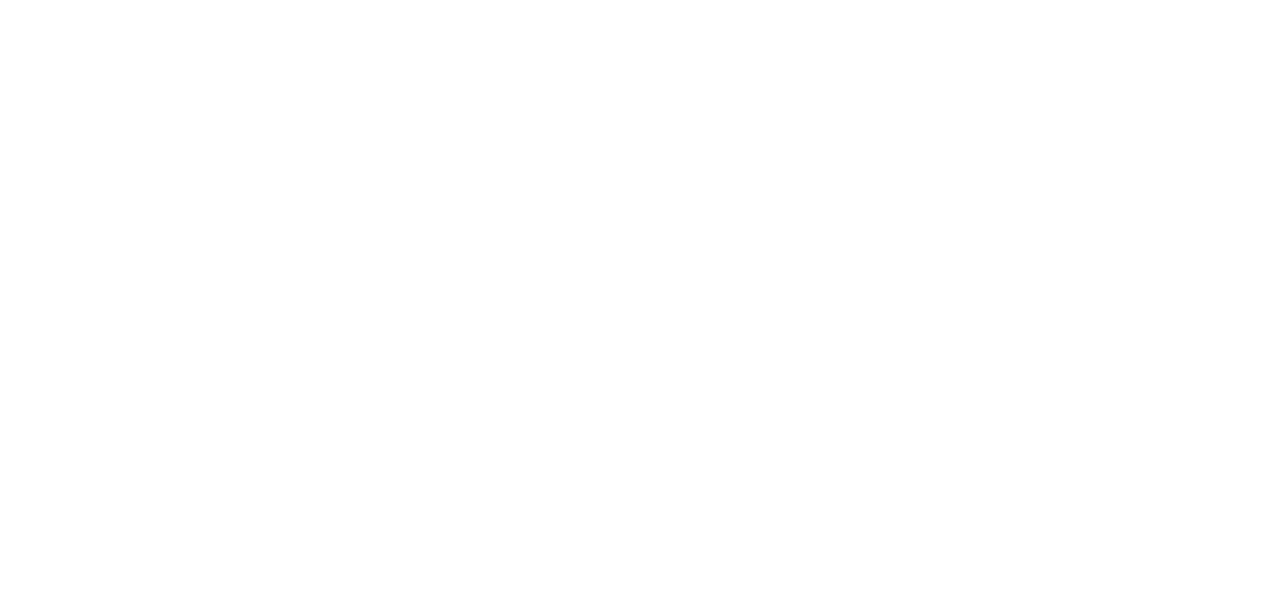 scroll, scrollTop: 0, scrollLeft: 0, axis: both 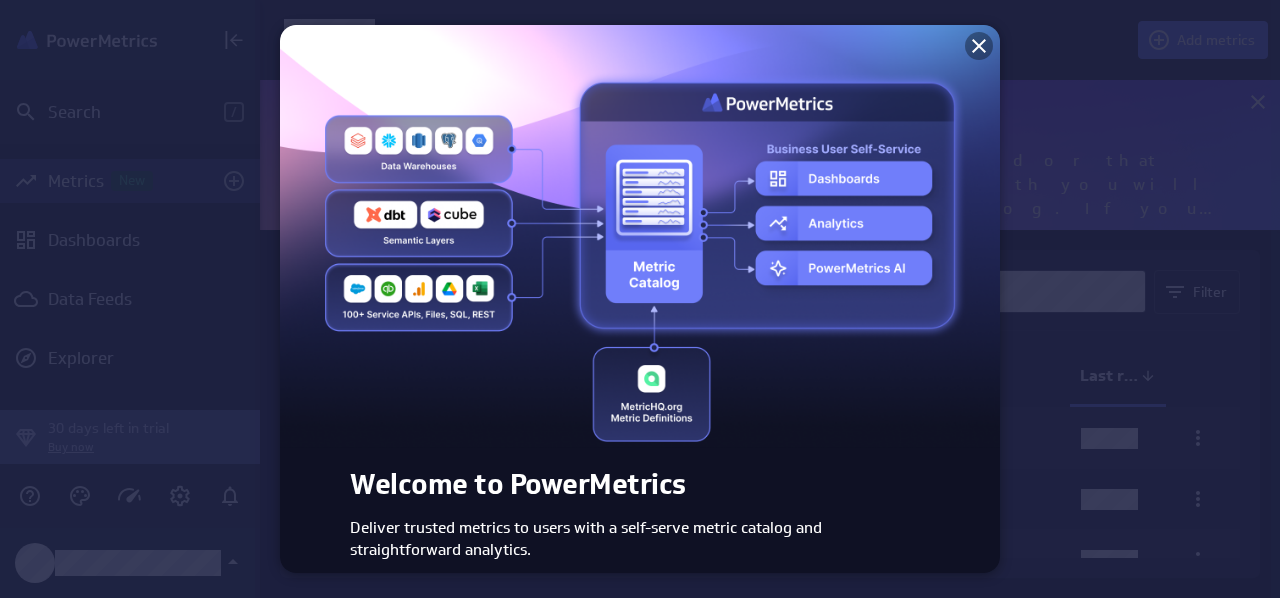 click 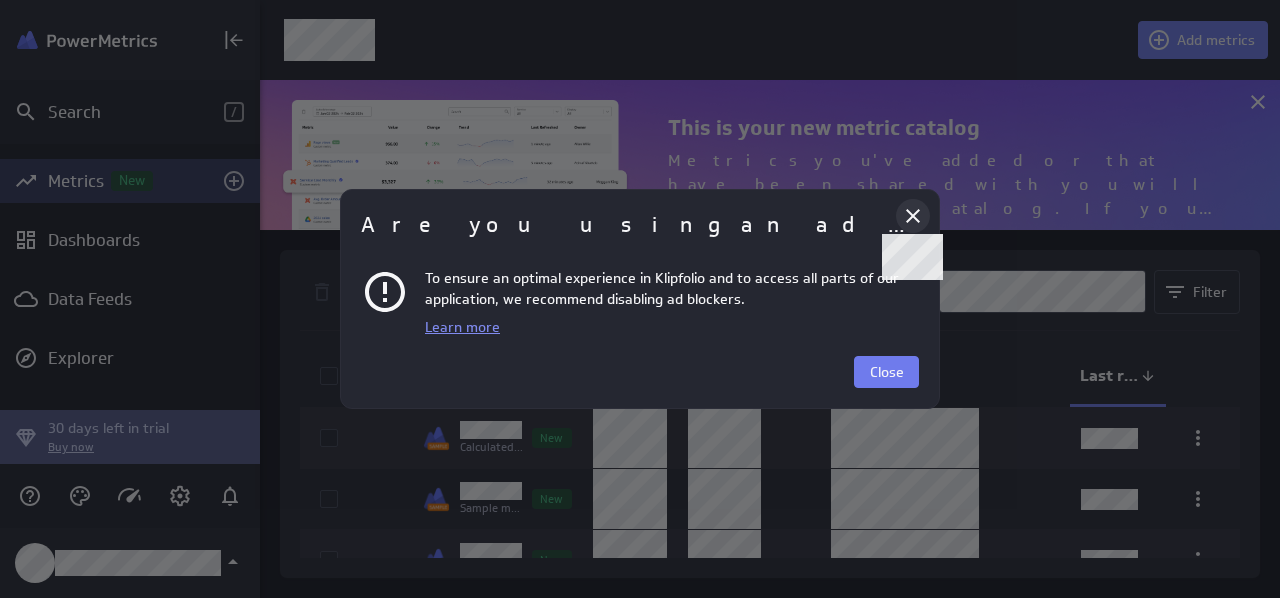click 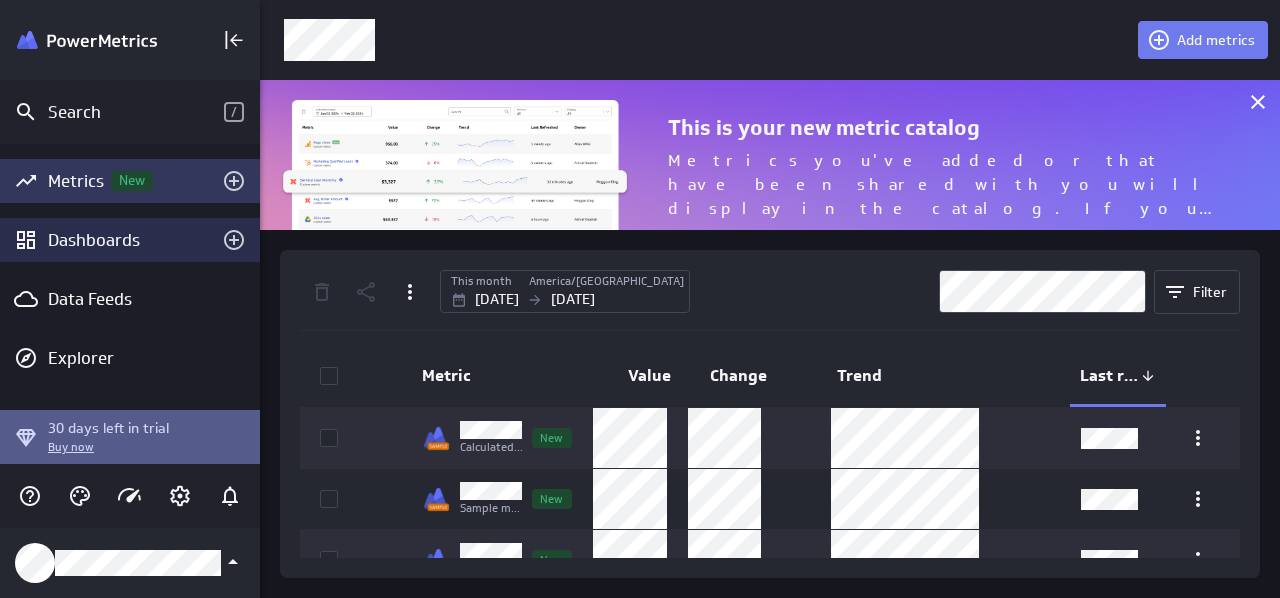 click on "Dashboards" at bounding box center [130, 240] 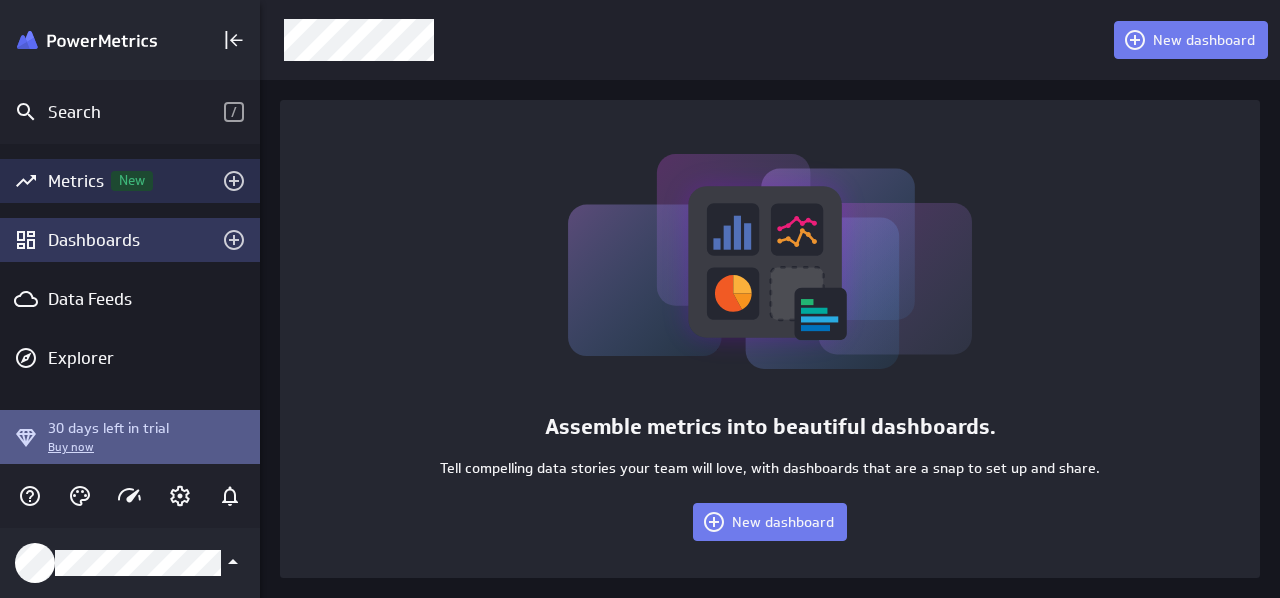 click on "Metrics New" at bounding box center [130, 181] 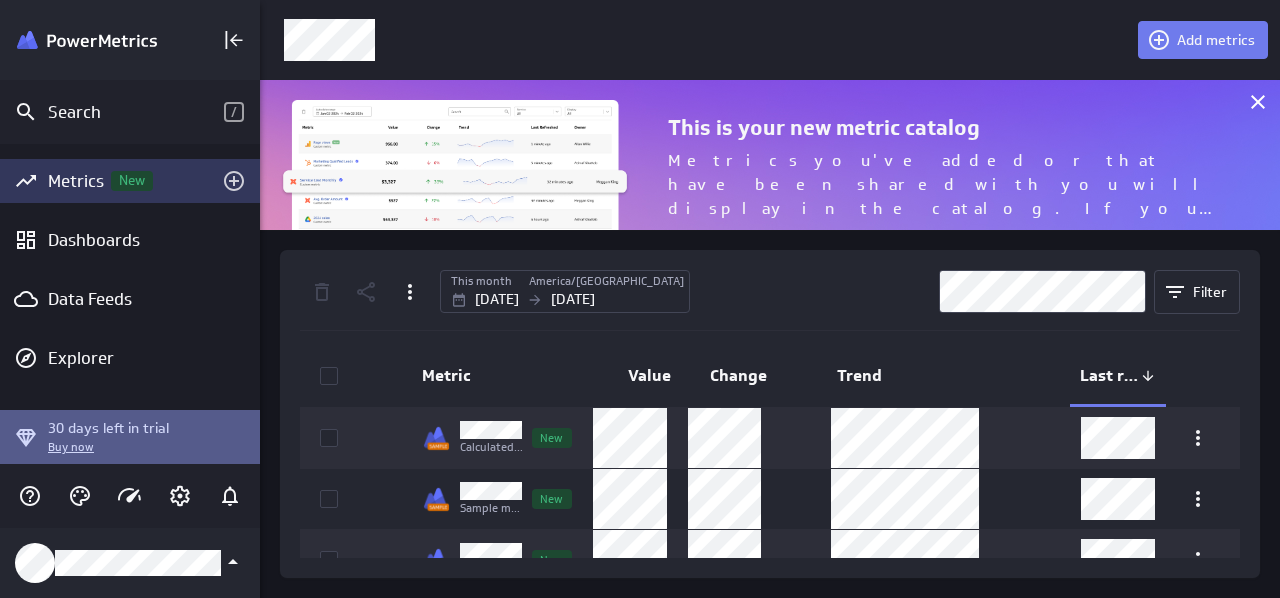 scroll, scrollTop: 10, scrollLeft: 10, axis: both 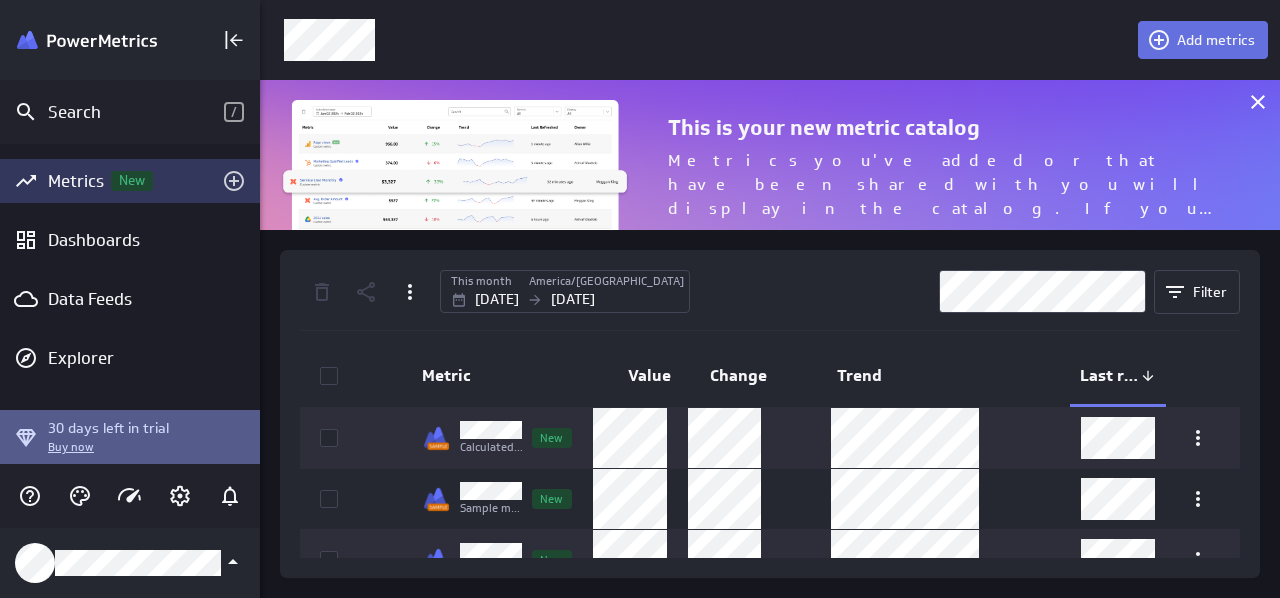 click 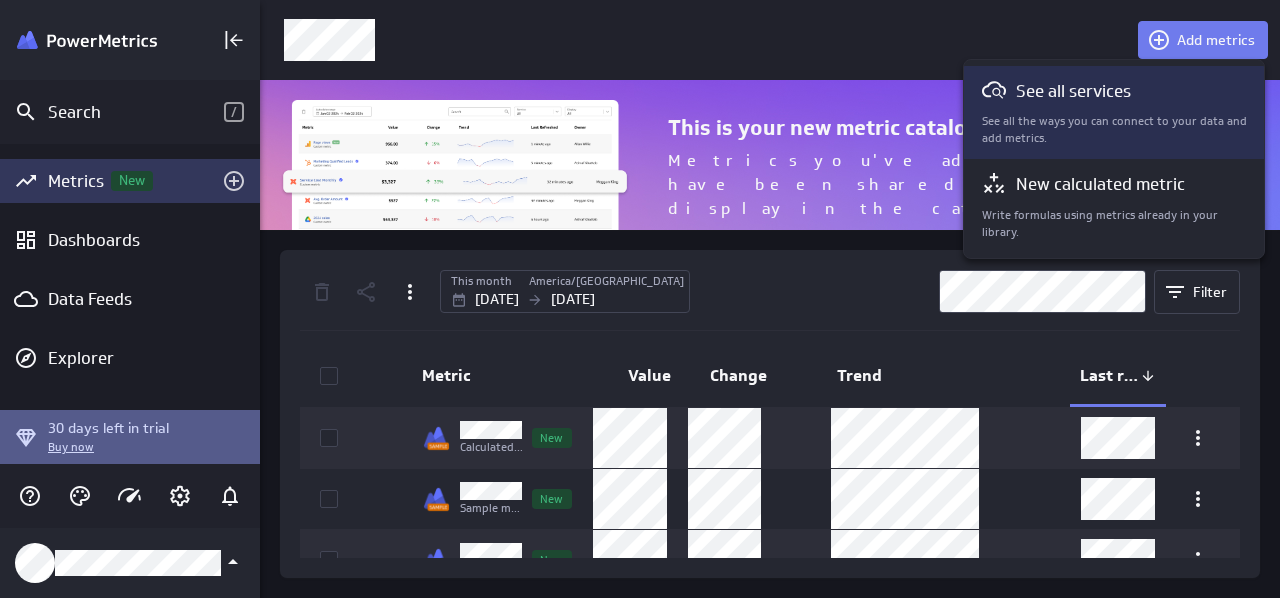 click on "See all services" at bounding box center (1073, 91) 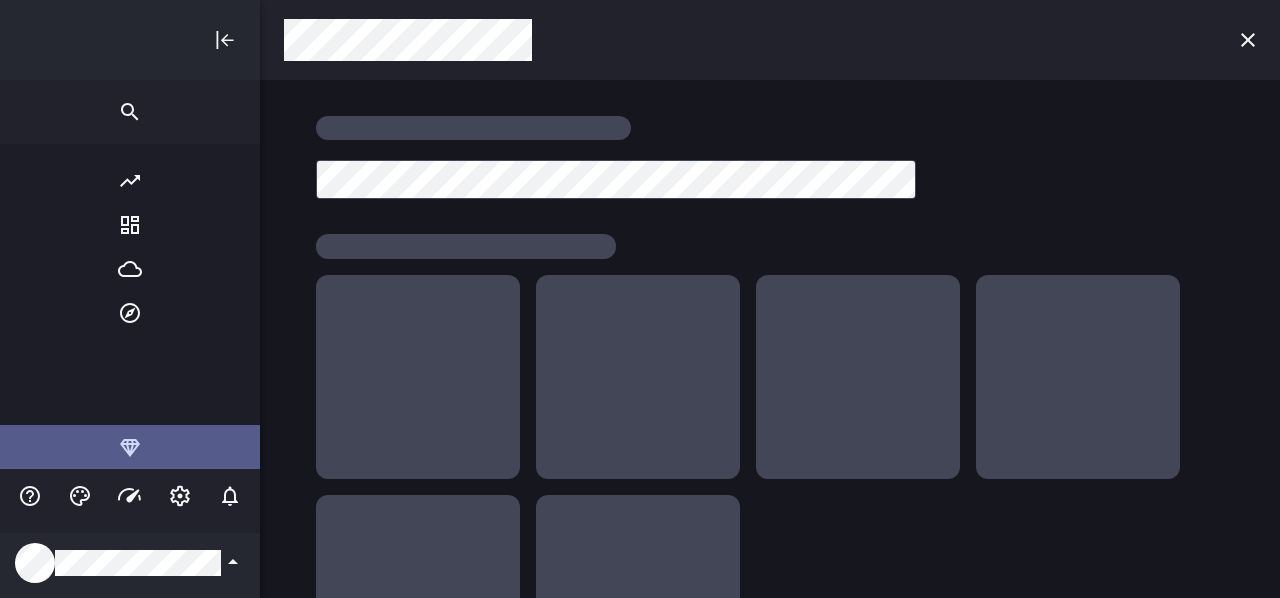 scroll, scrollTop: 10, scrollLeft: 10, axis: both 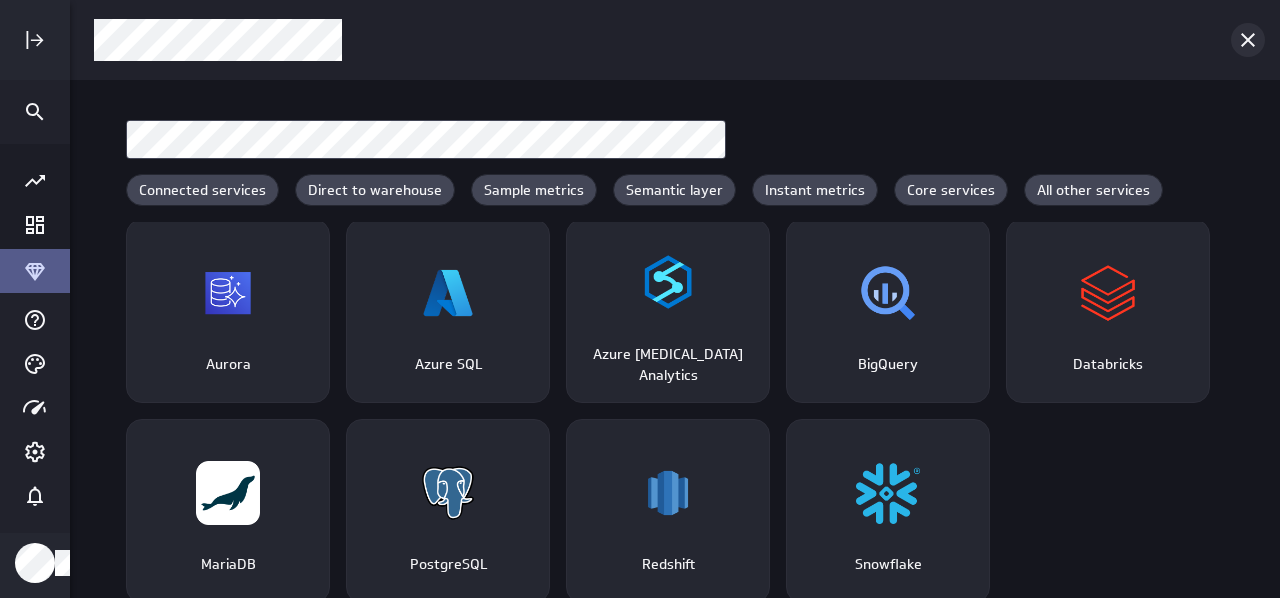 click 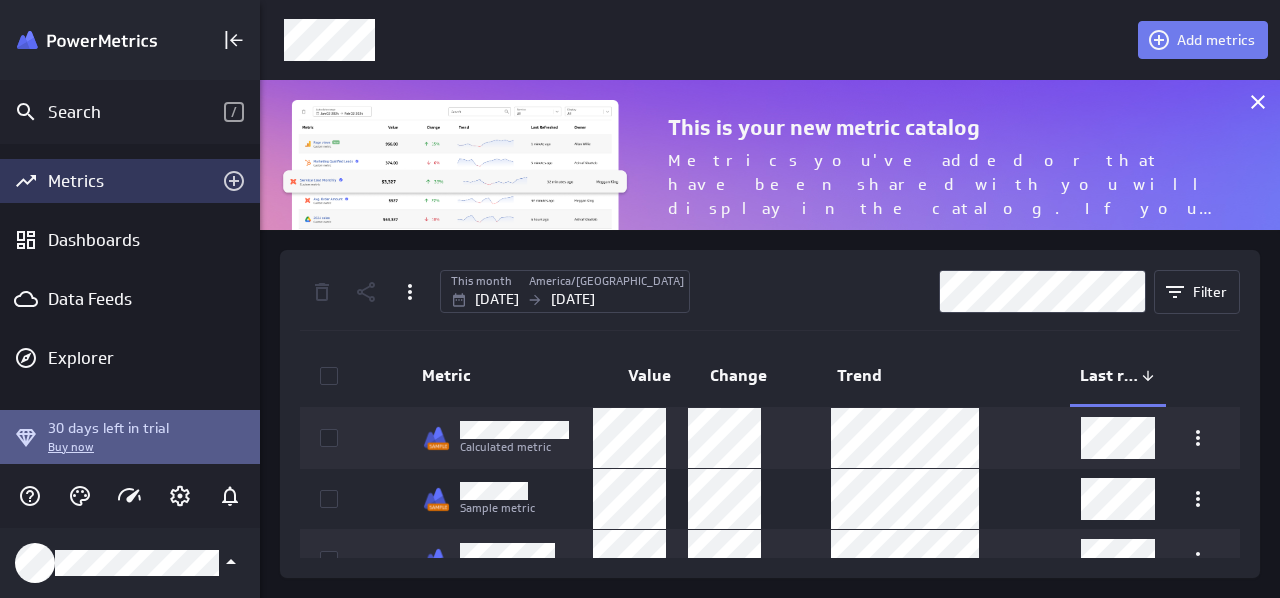 scroll, scrollTop: 180, scrollLeft: 1050, axis: both 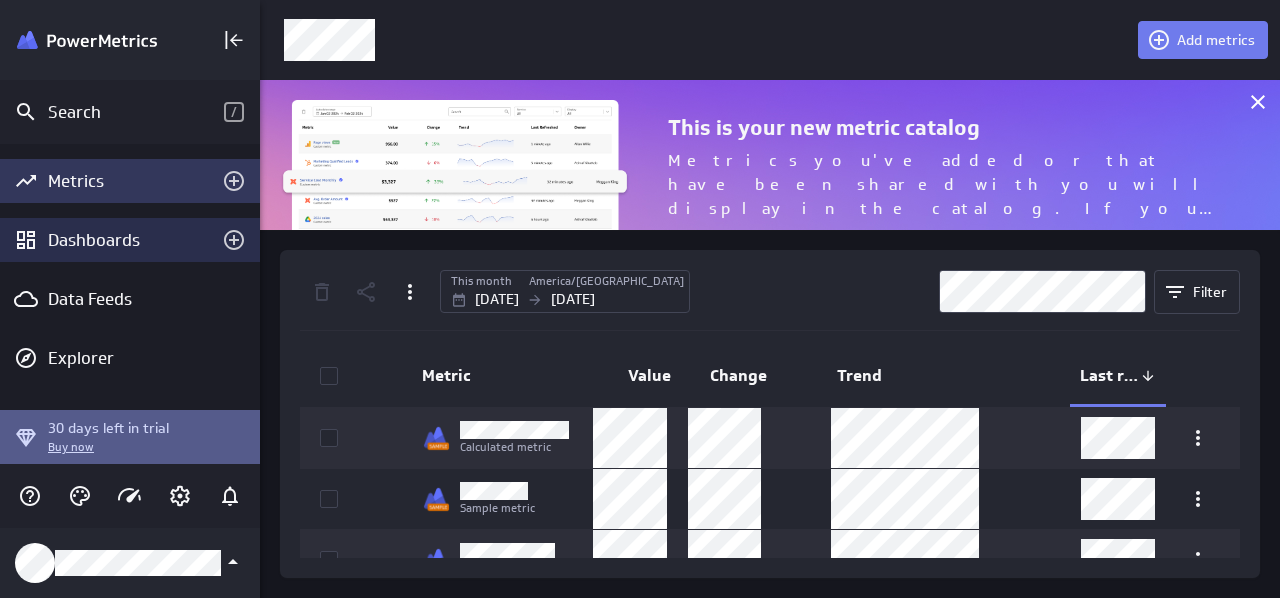 click on "Dashboards" at bounding box center [130, 240] 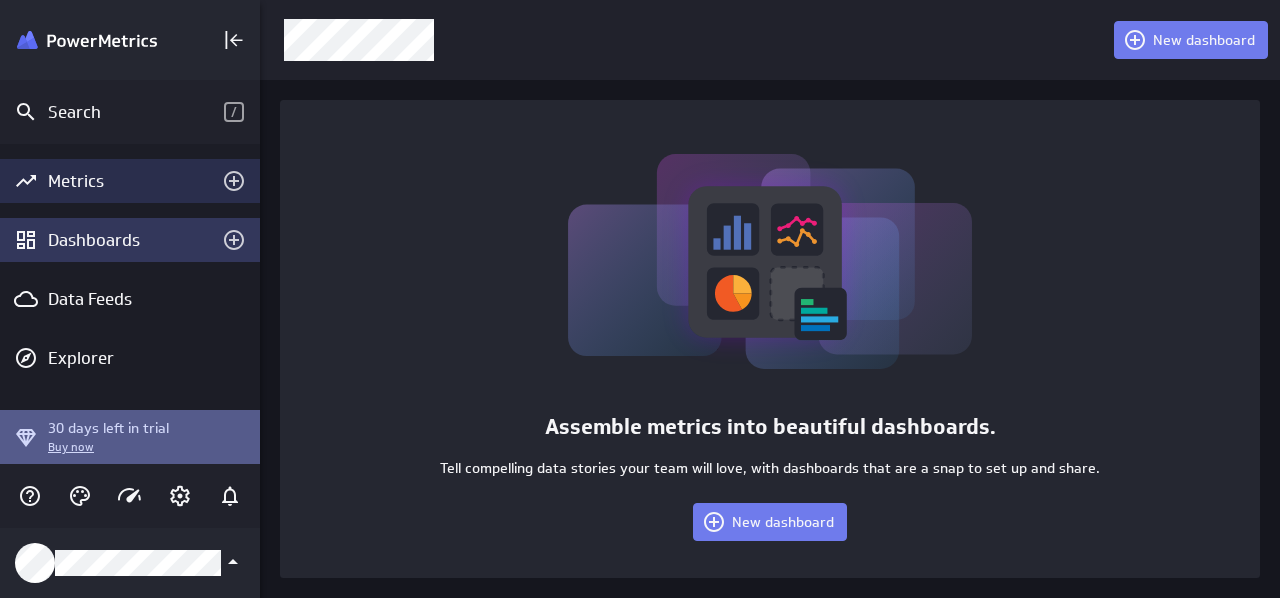 click on "Metrics" at bounding box center (130, 181) 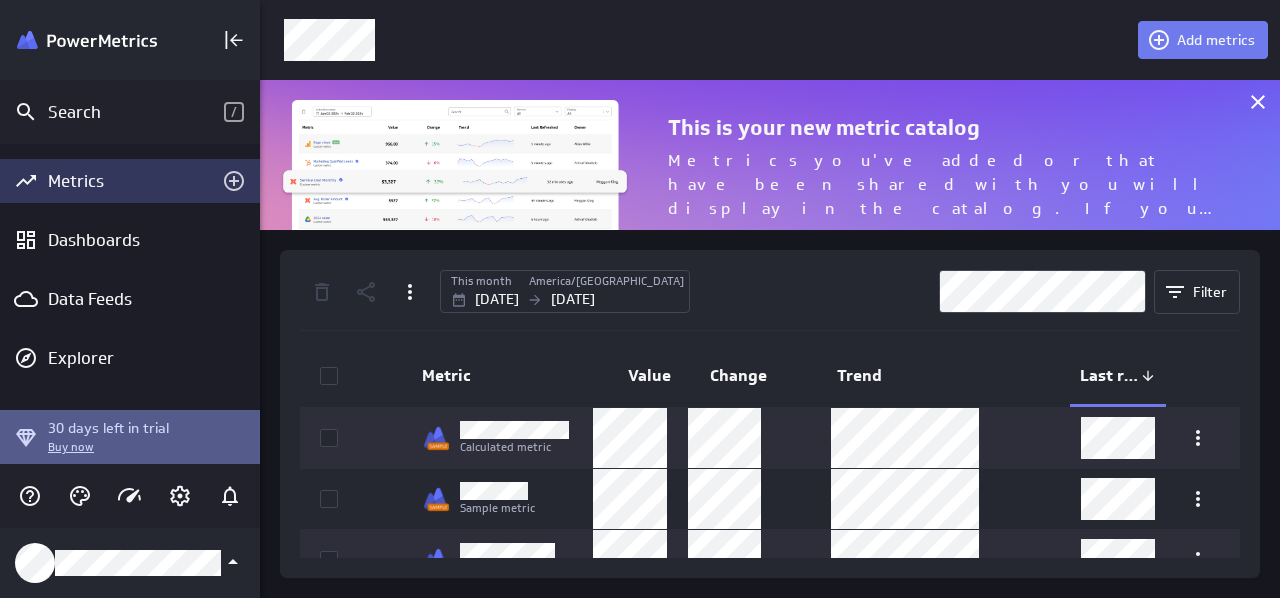 scroll, scrollTop: 10, scrollLeft: 10, axis: both 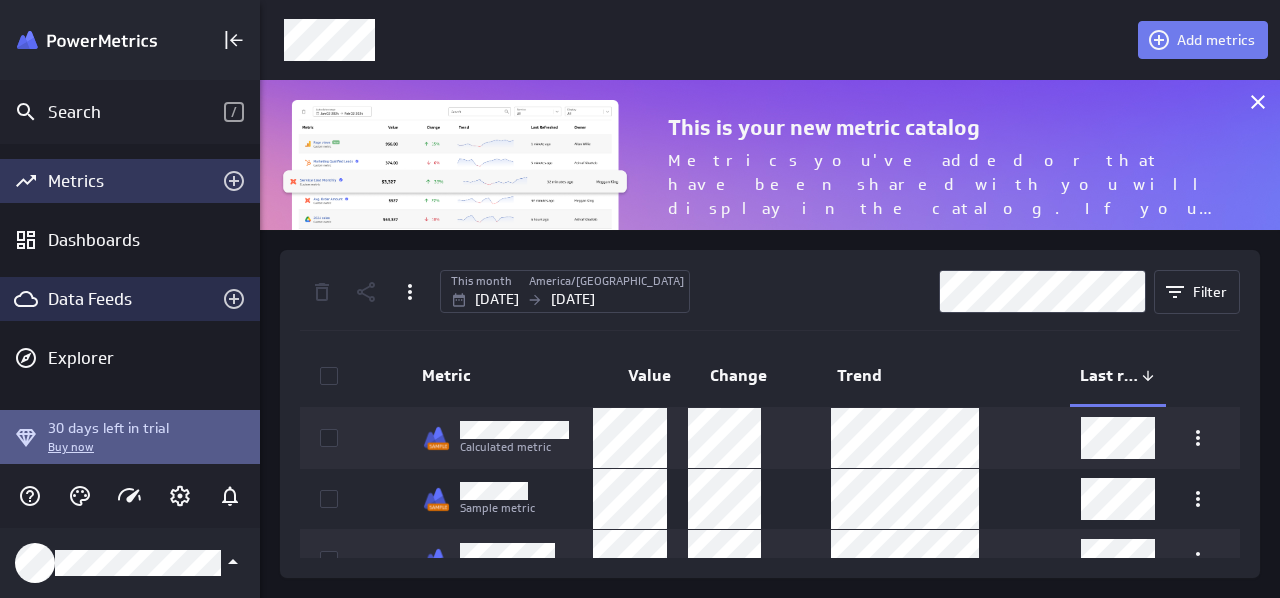 click on "Data Feeds" at bounding box center [130, 299] 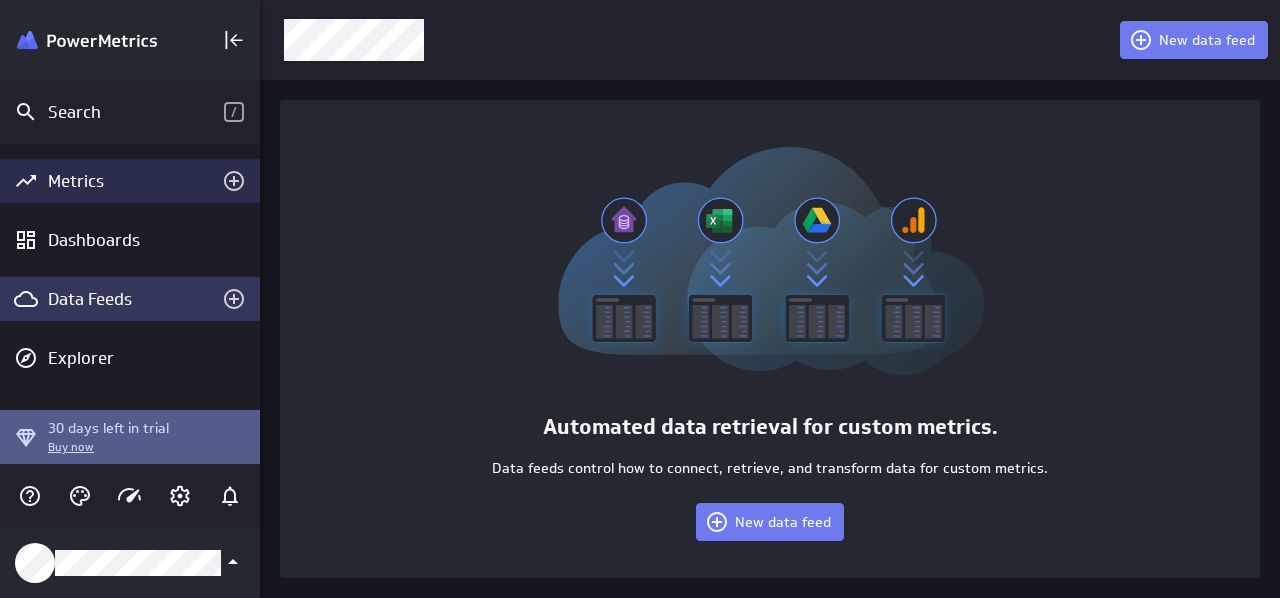 click on "Metrics" at bounding box center (130, 181) 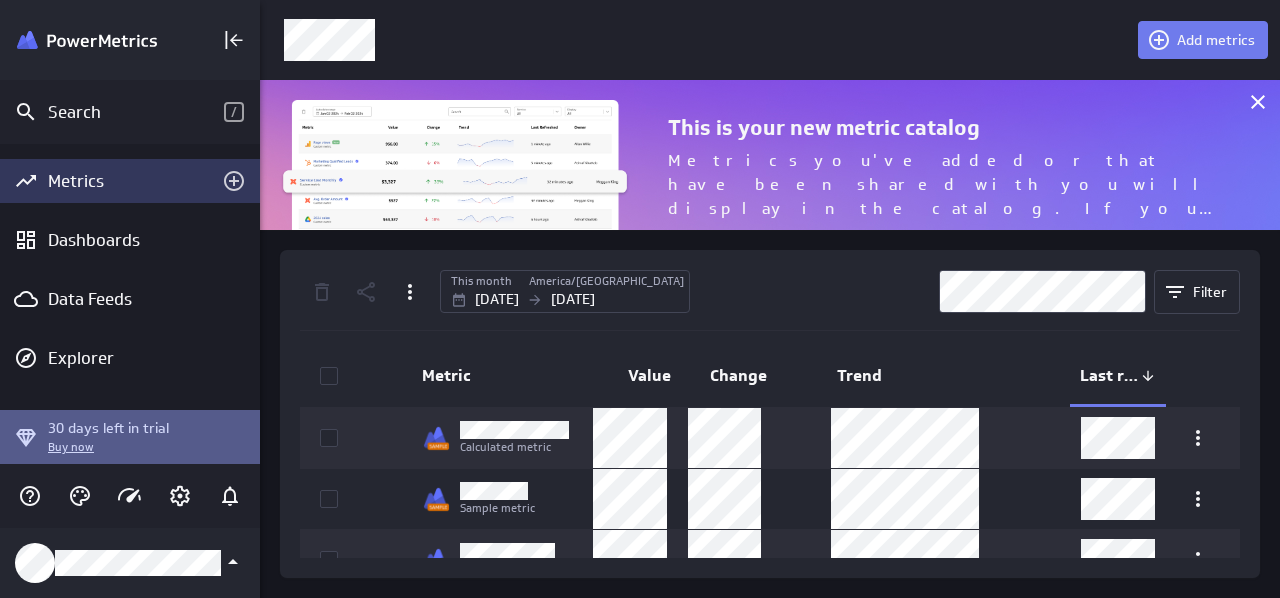 scroll, scrollTop: 10, scrollLeft: 10, axis: both 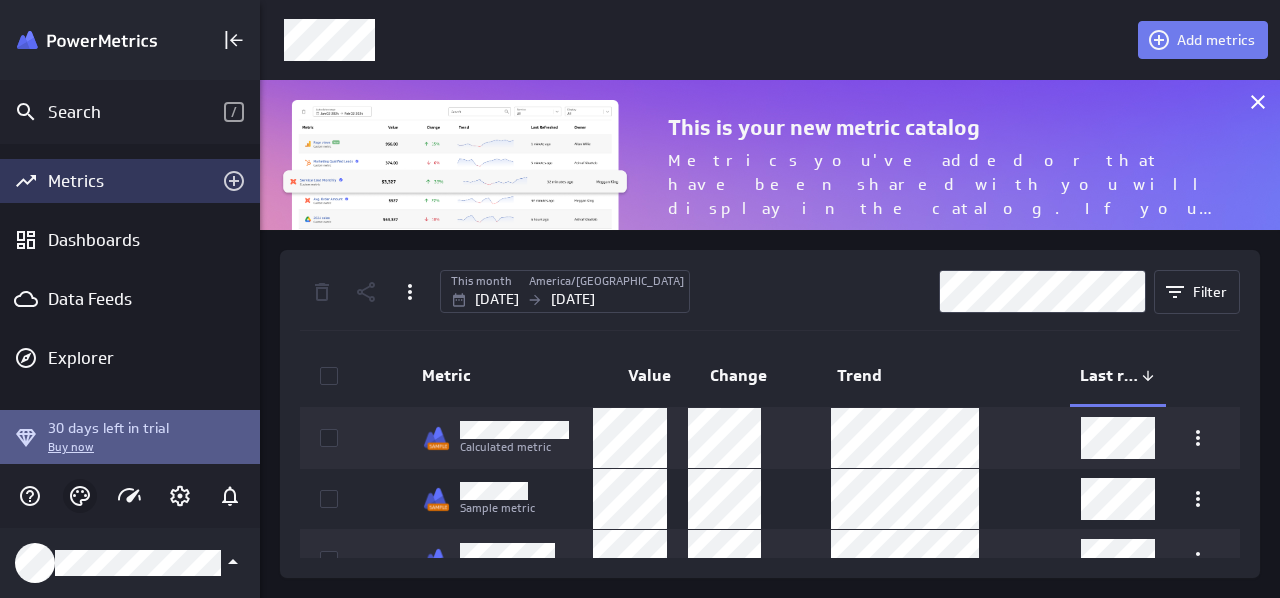 click 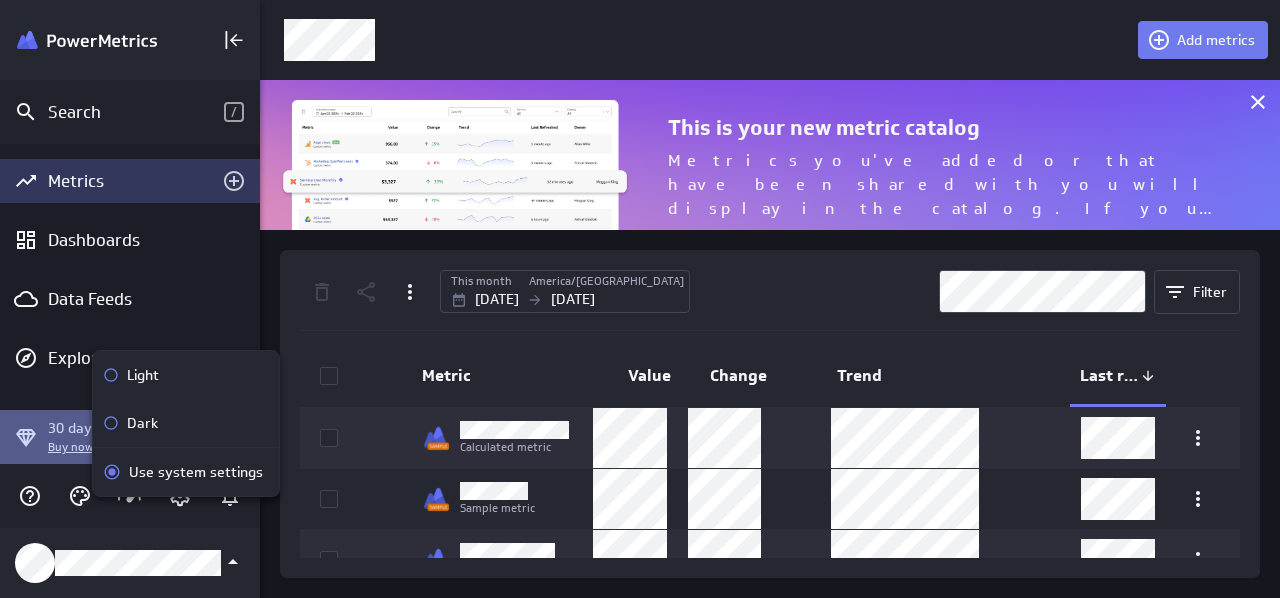 click 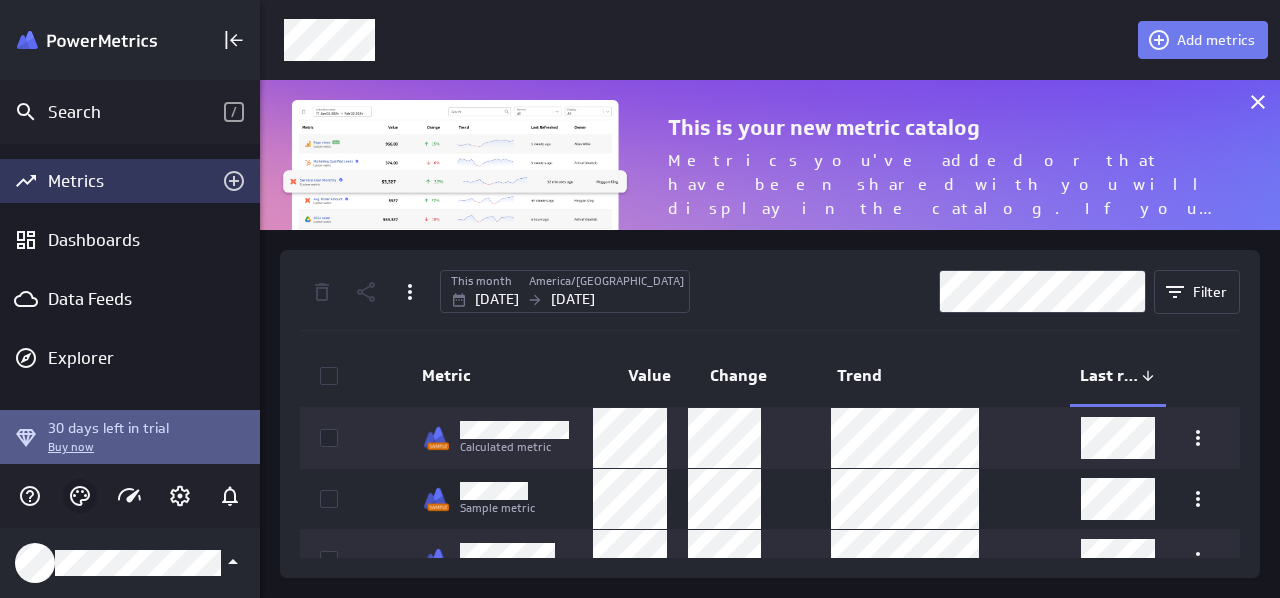 click 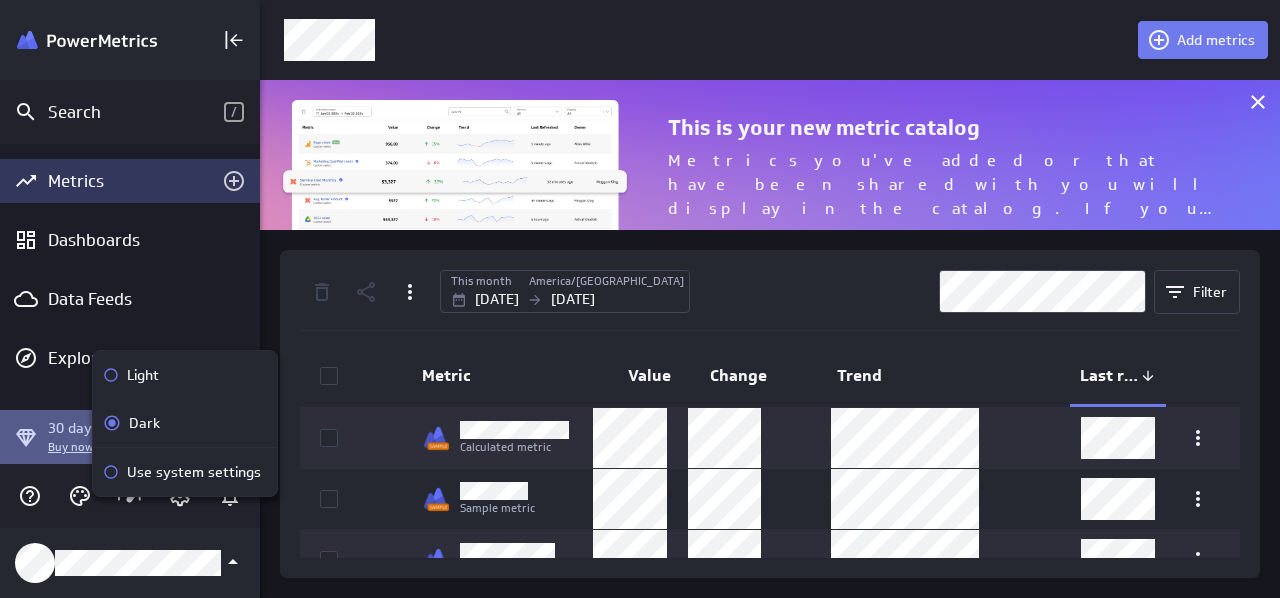 click 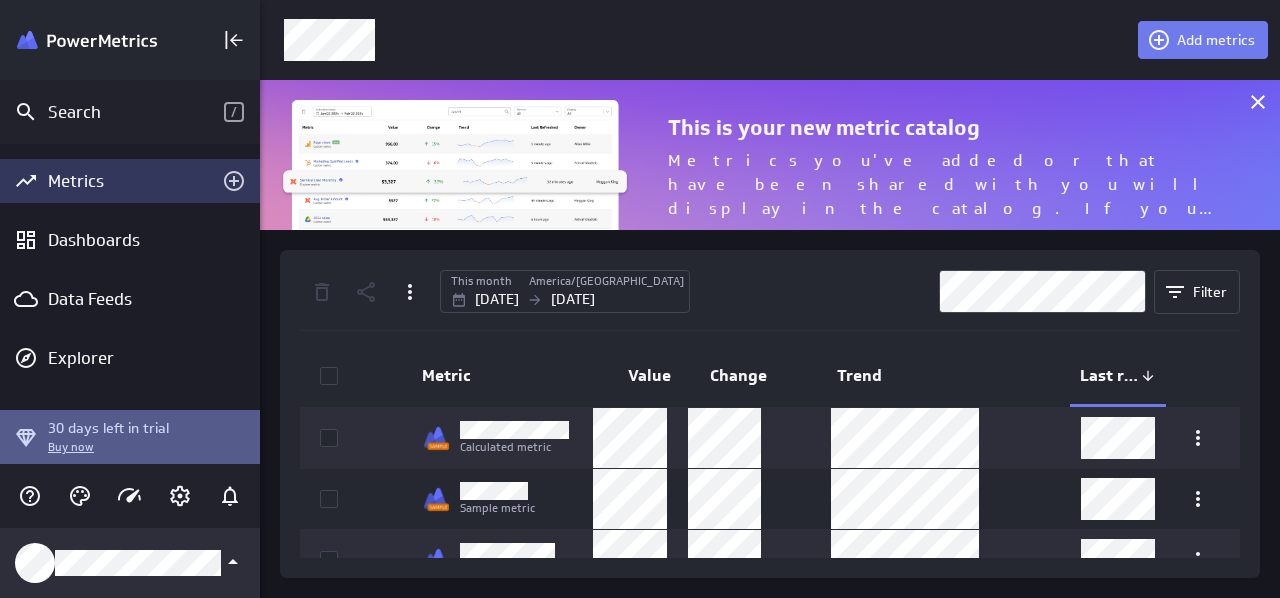 click at bounding box center [130, 563] 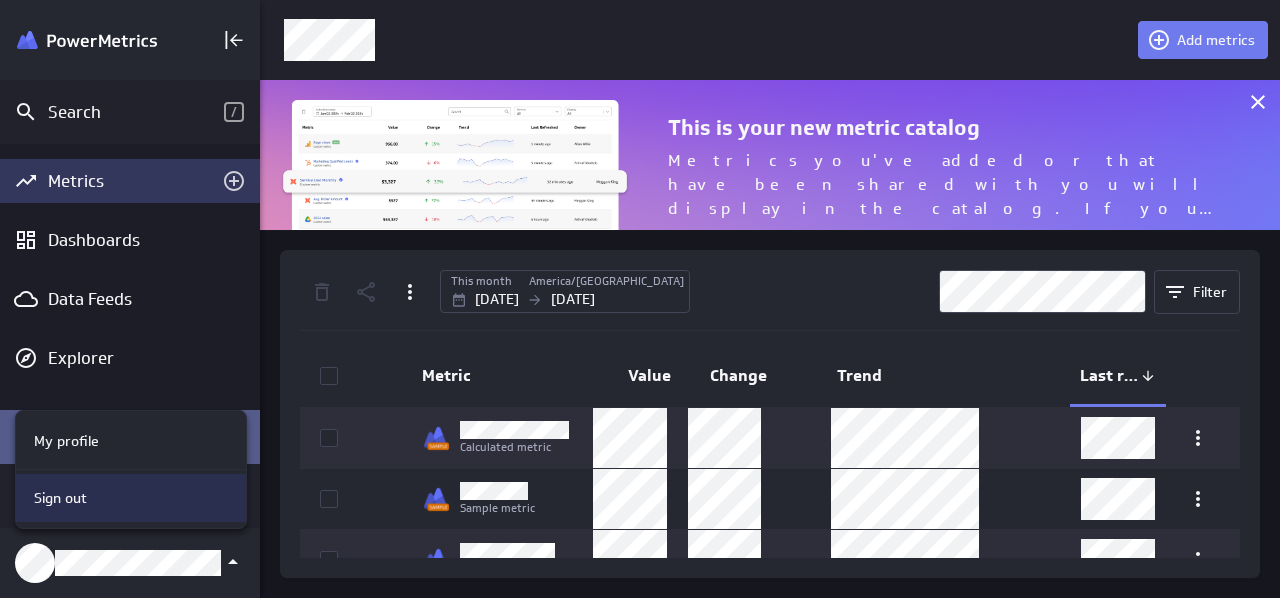 click on "Sign out" at bounding box center [60, 498] 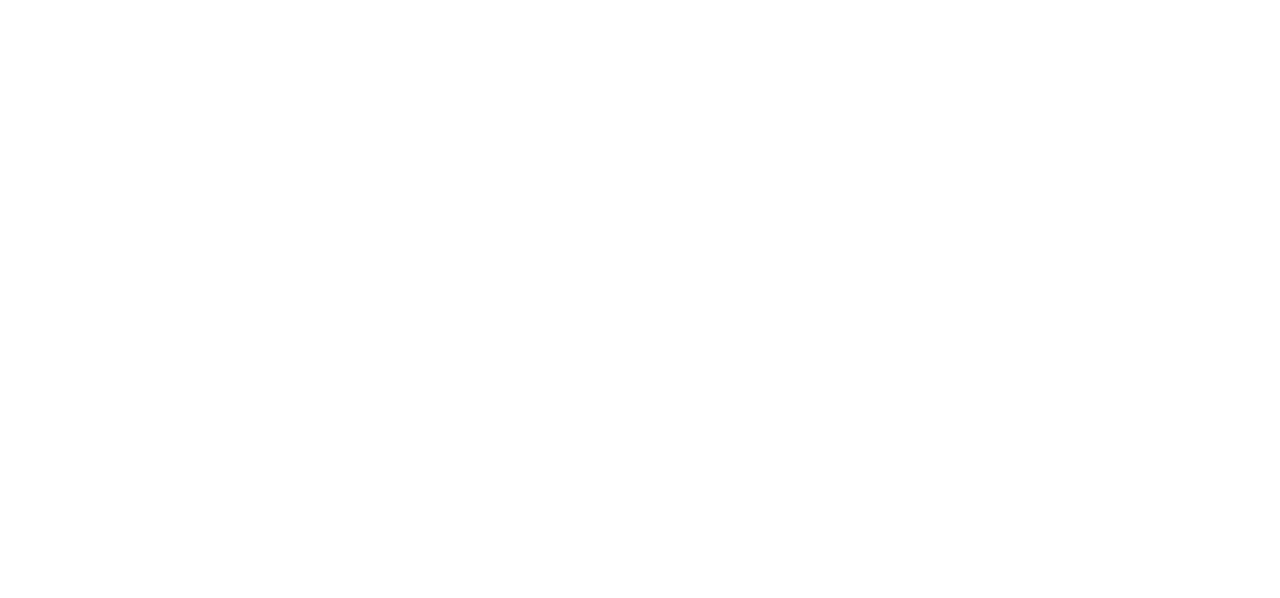 scroll, scrollTop: 0, scrollLeft: 0, axis: both 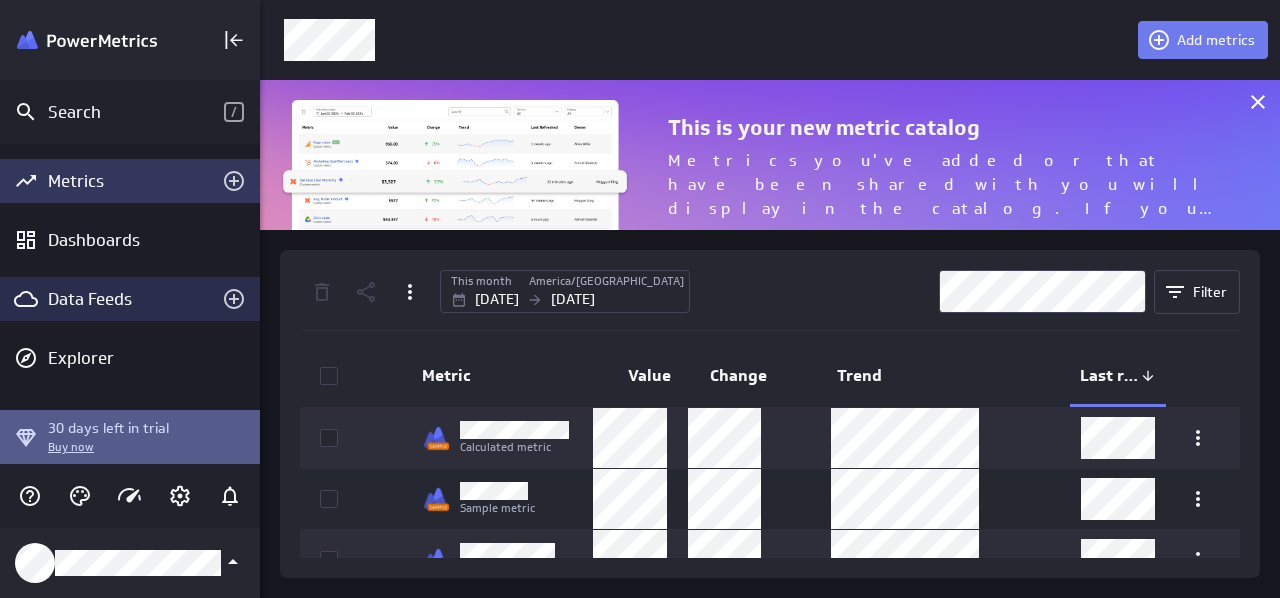 click on "Data Feeds" at bounding box center (130, 299) 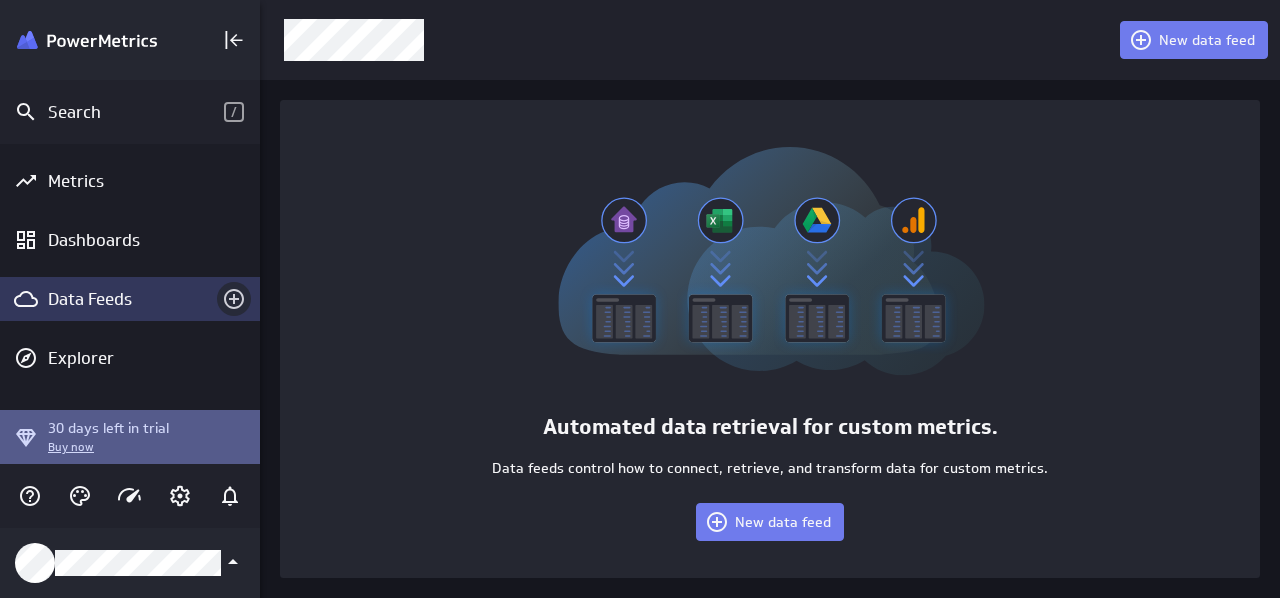 click 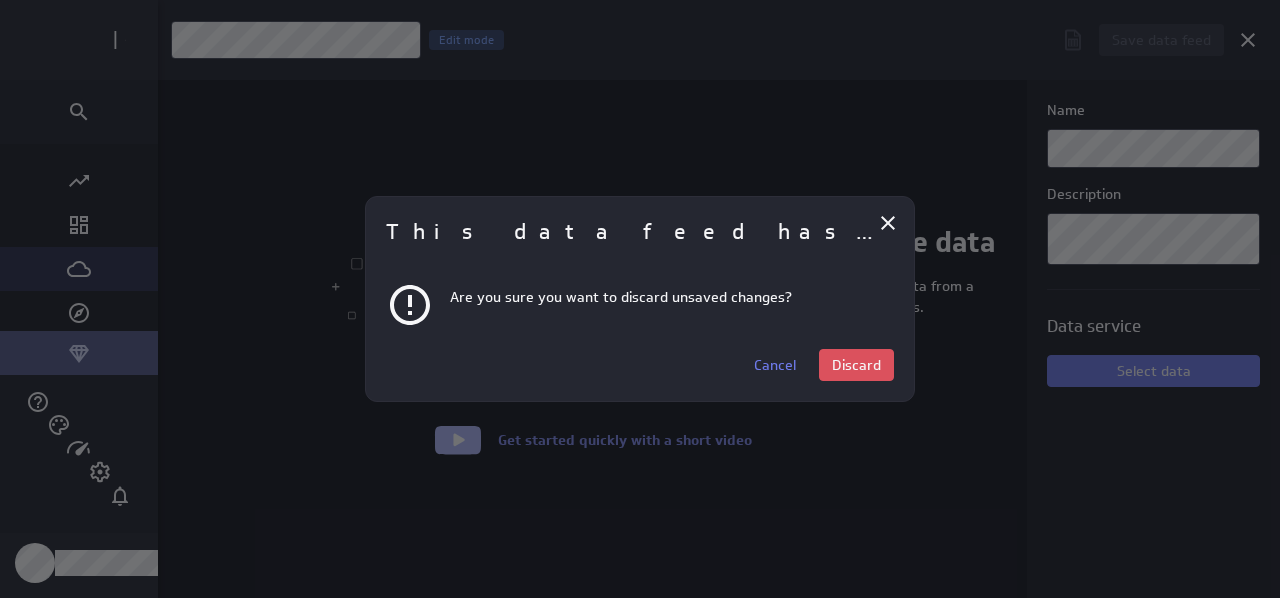 scroll, scrollTop: 10, scrollLeft: 8, axis: both 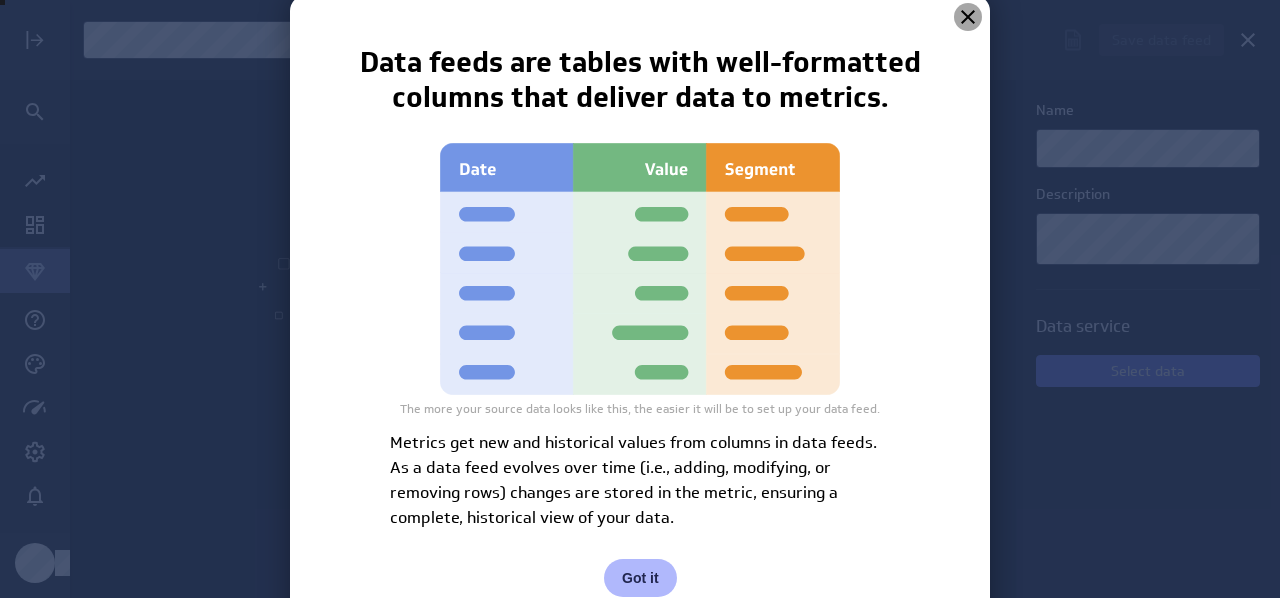 click at bounding box center (968, 17) 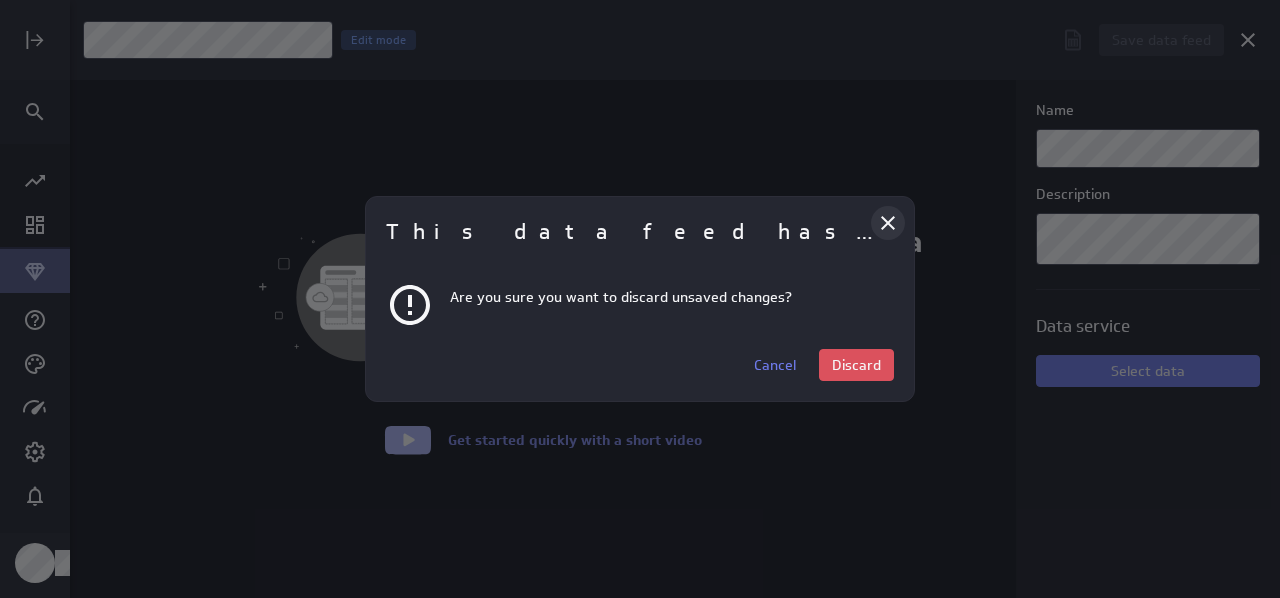 click 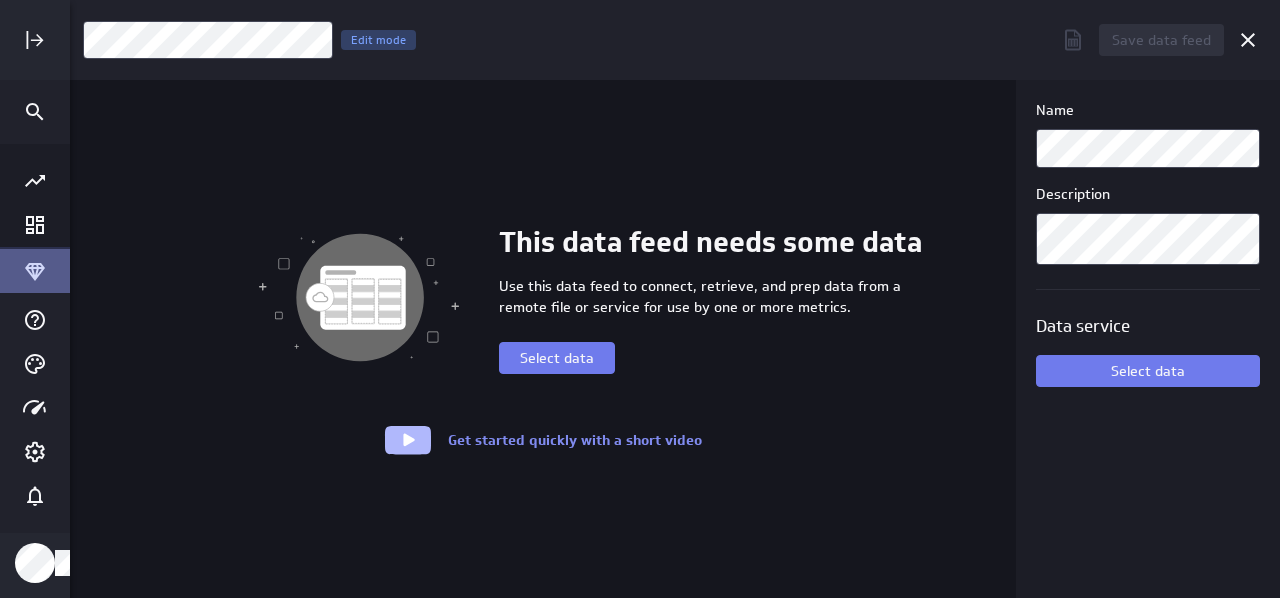 scroll, scrollTop: 86, scrollLeft: 0, axis: vertical 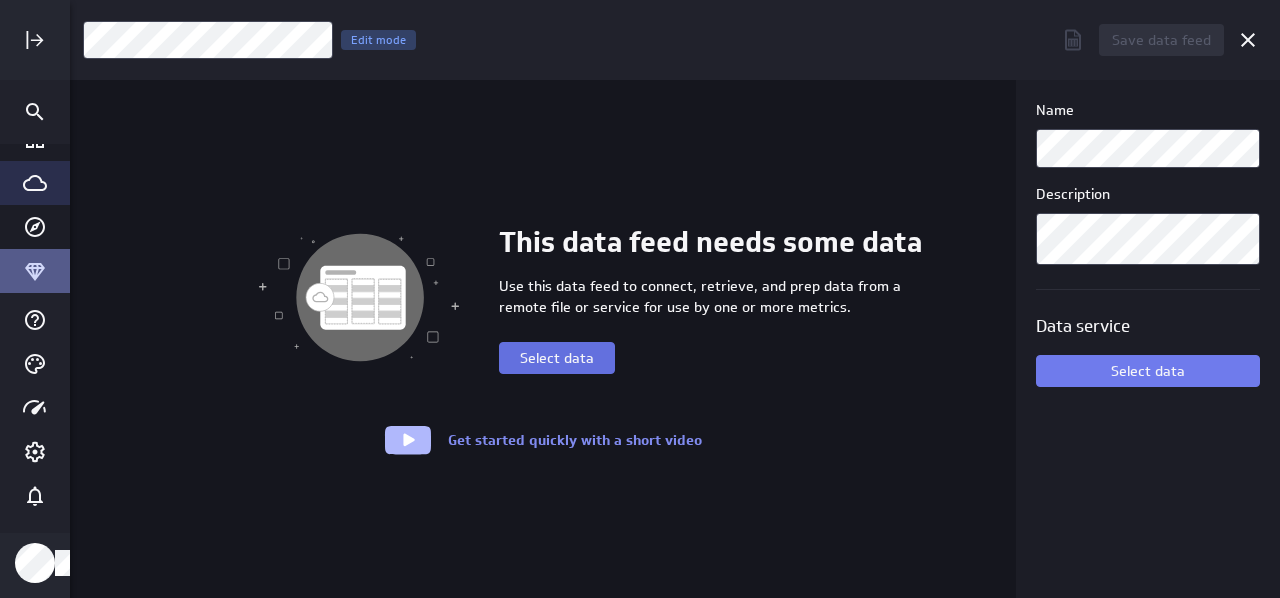 click on "Select data" at bounding box center [557, 358] 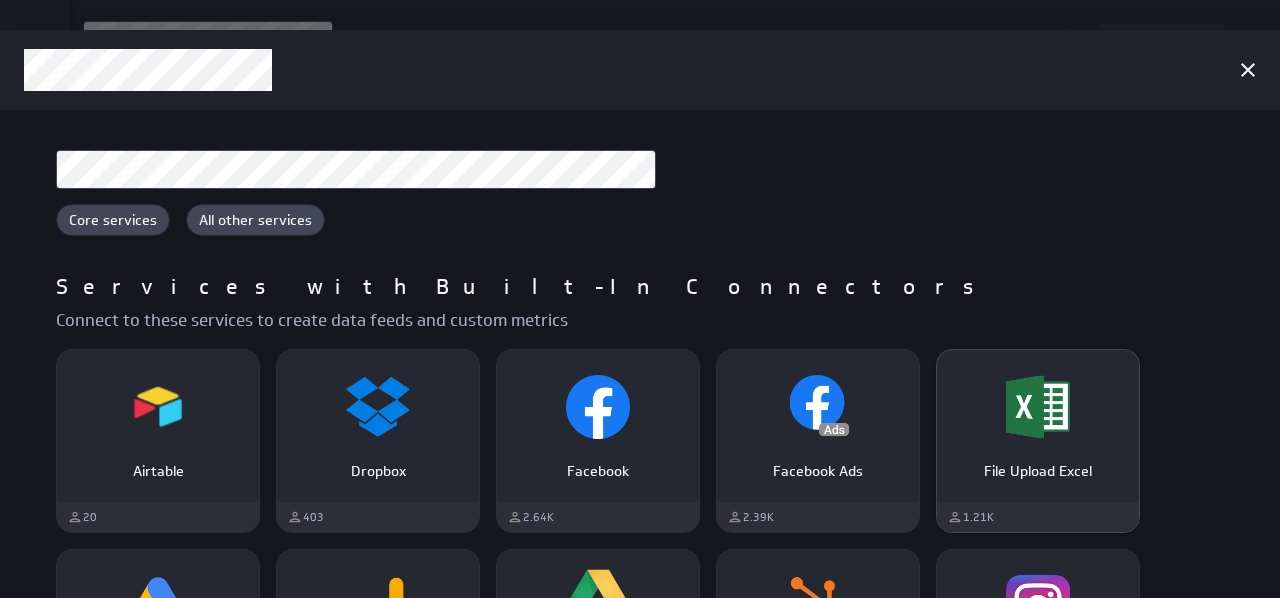 click at bounding box center [1038, 407] 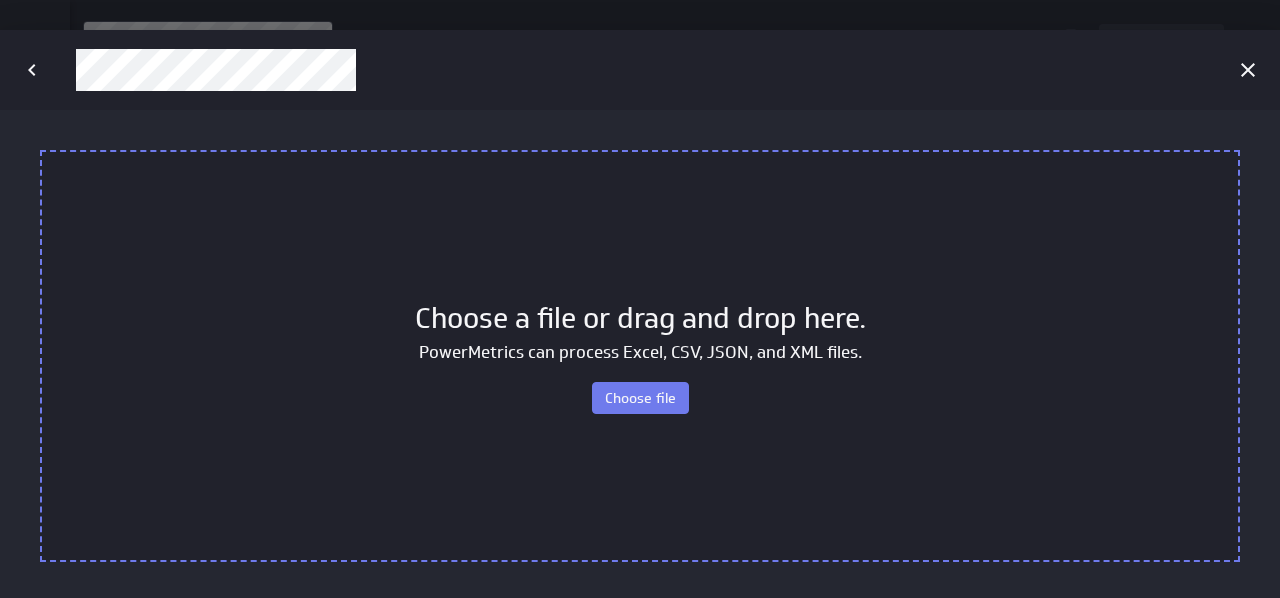 scroll, scrollTop: 0, scrollLeft: 0, axis: both 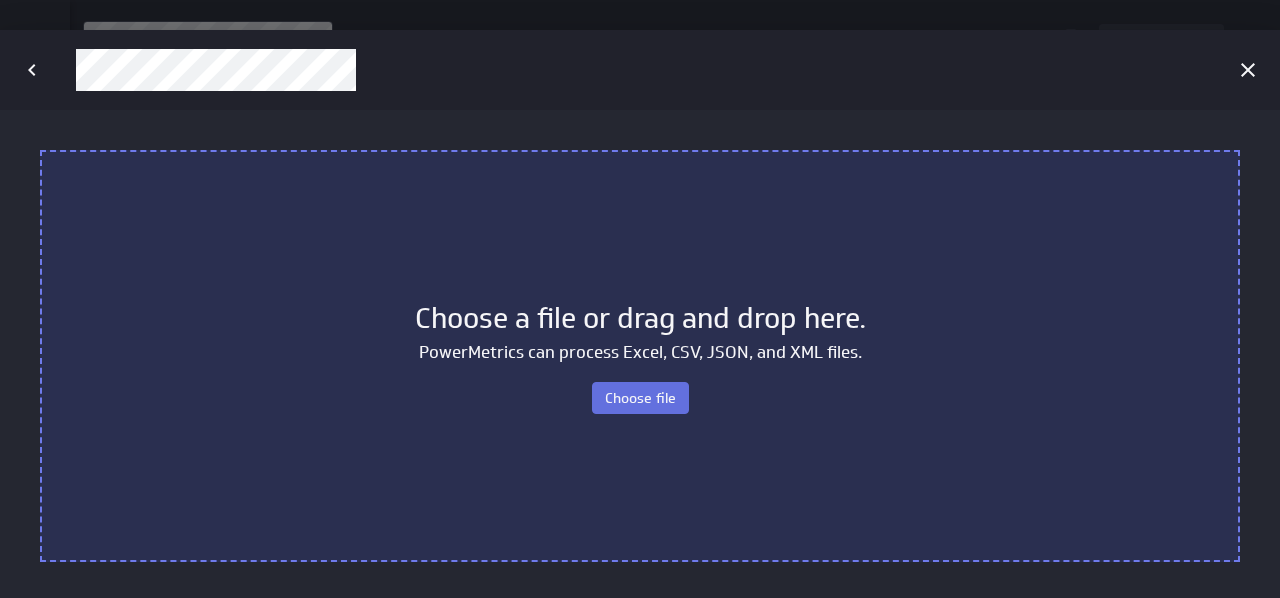 click on "Choose file" at bounding box center (640, 397) 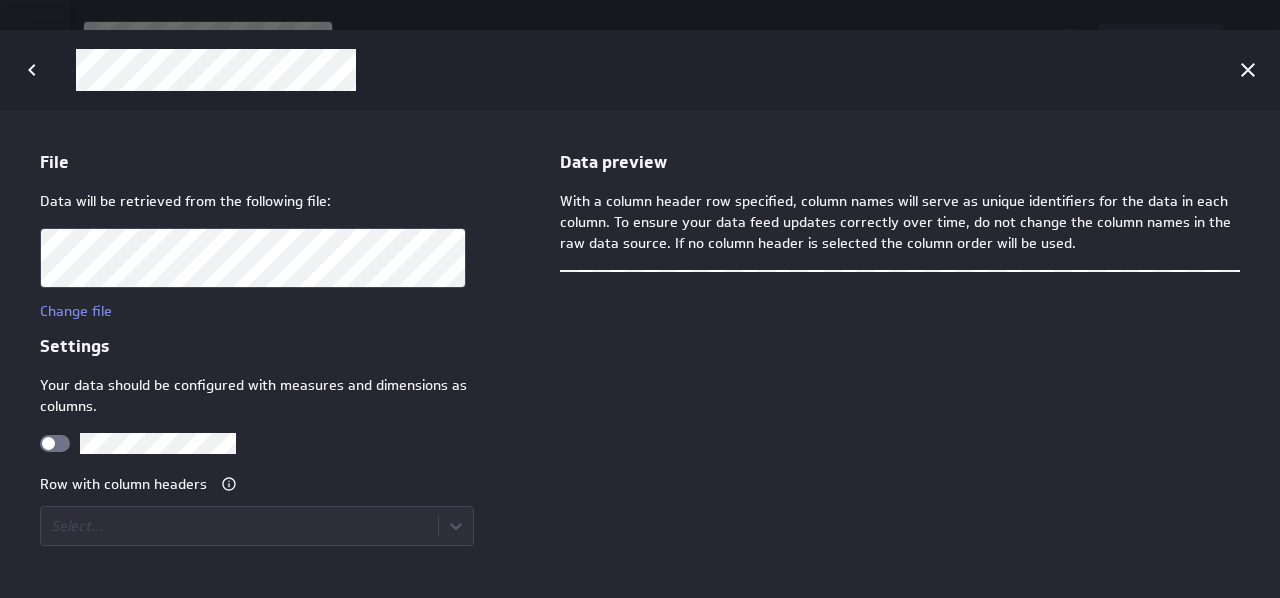 scroll, scrollTop: 0, scrollLeft: 0, axis: both 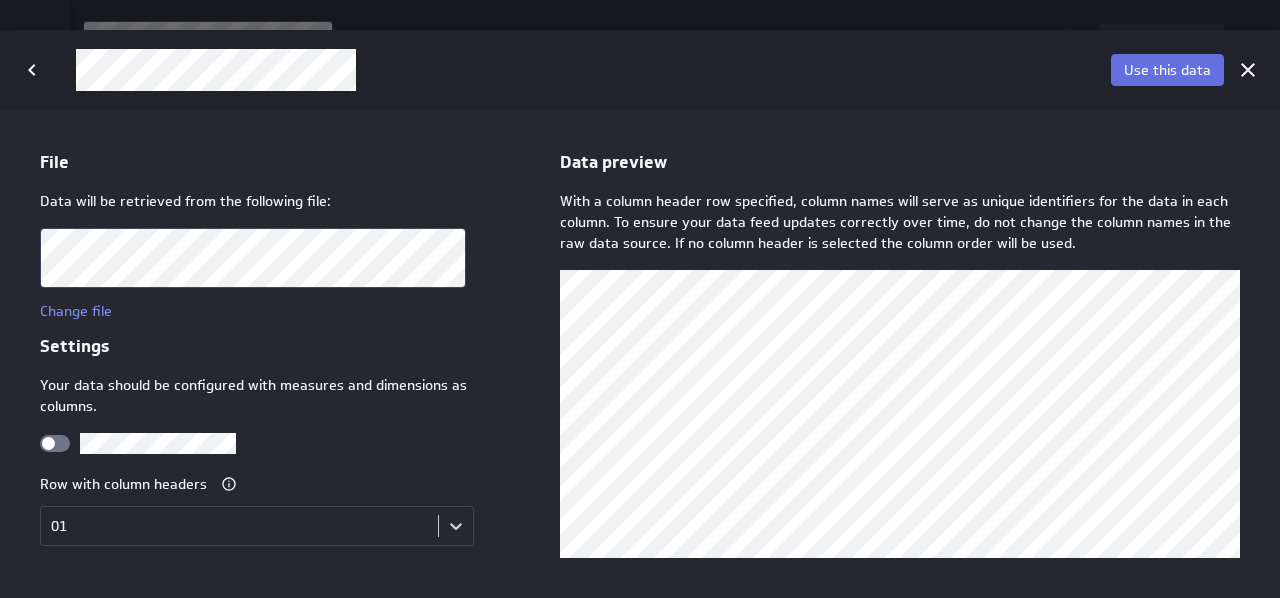 click on "Use this data" at bounding box center [1167, 70] 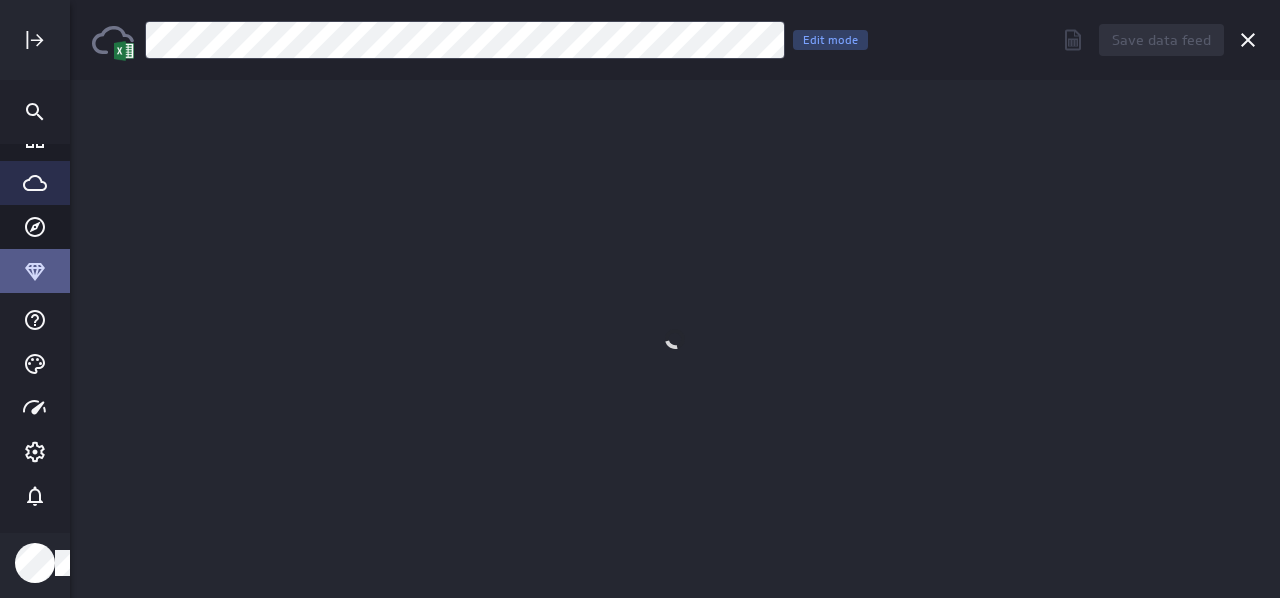 scroll, scrollTop: 0, scrollLeft: 0, axis: both 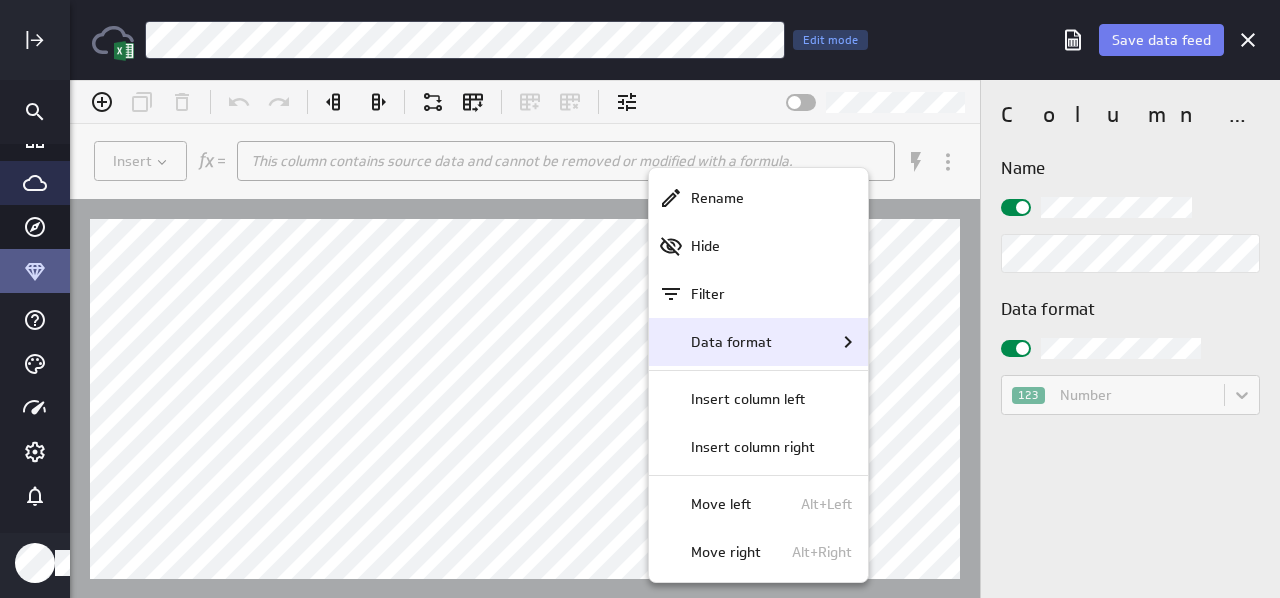 click on "Data format" at bounding box center (731, 342) 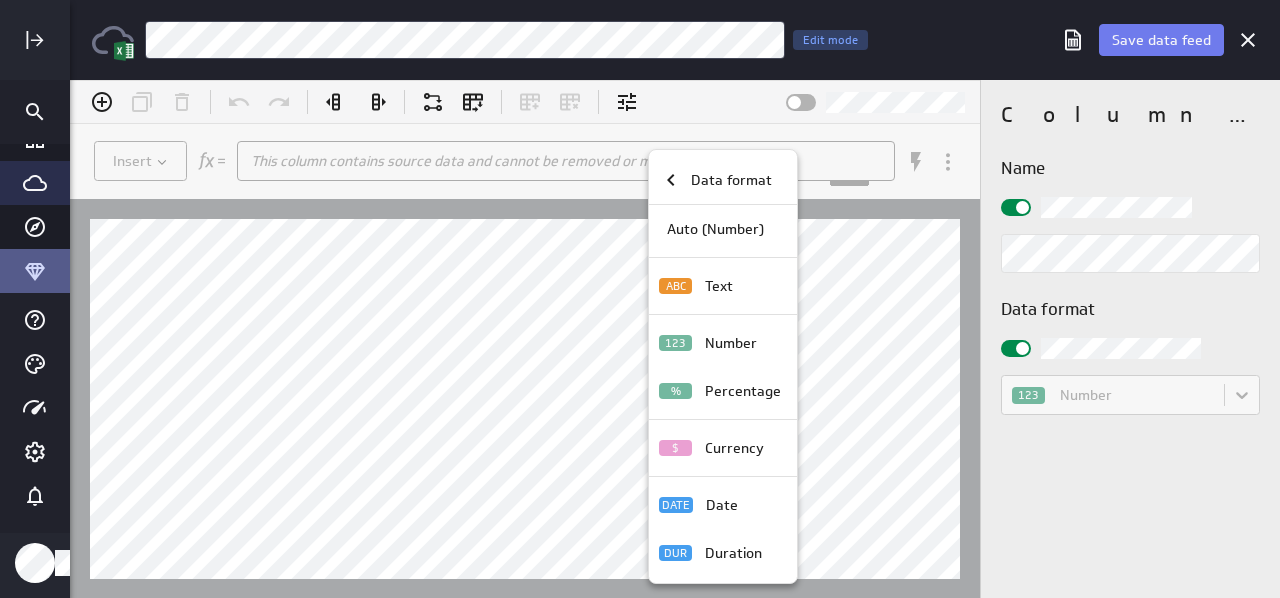 click at bounding box center [675, 339] 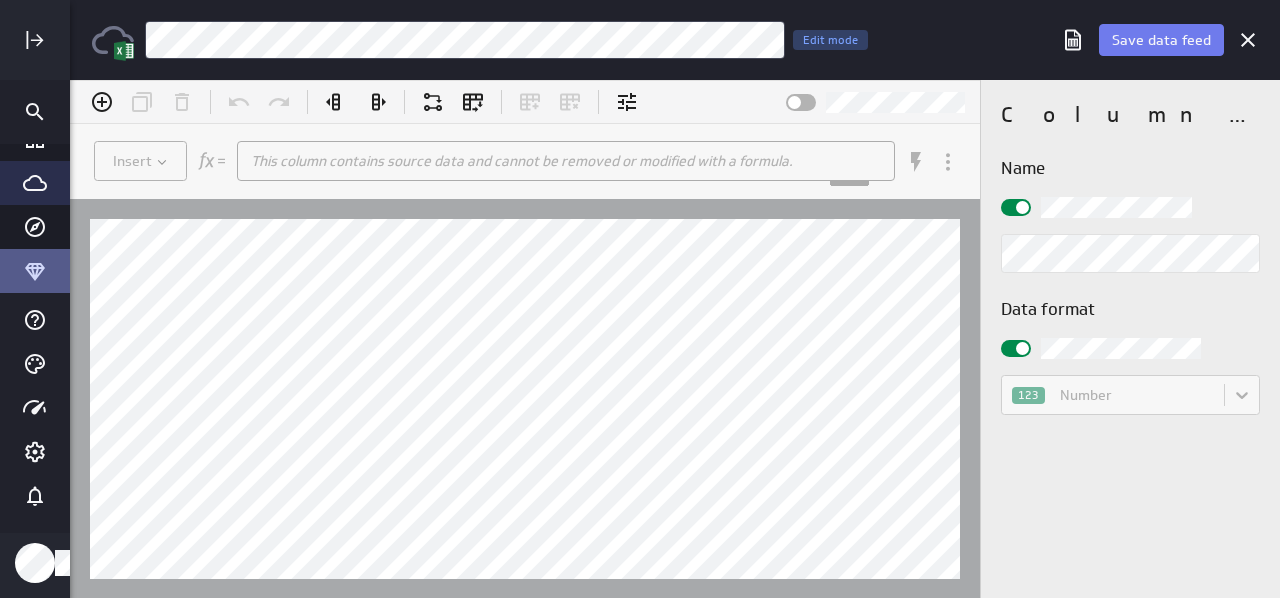 click at bounding box center (525, 398) 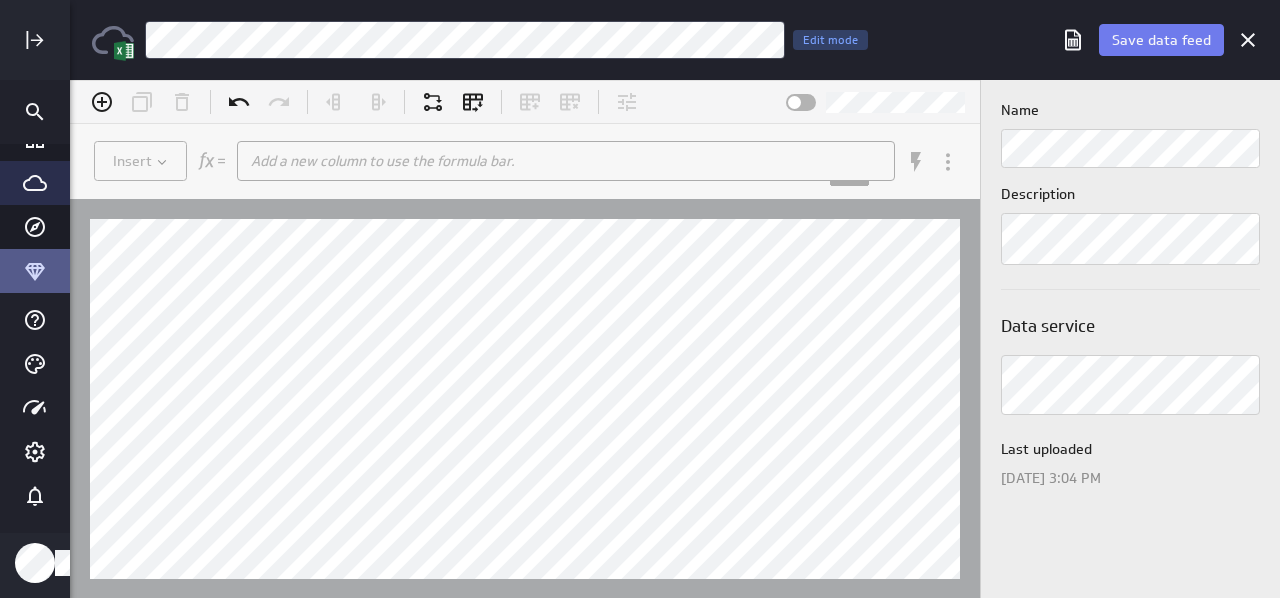 click at bounding box center (35, 501) 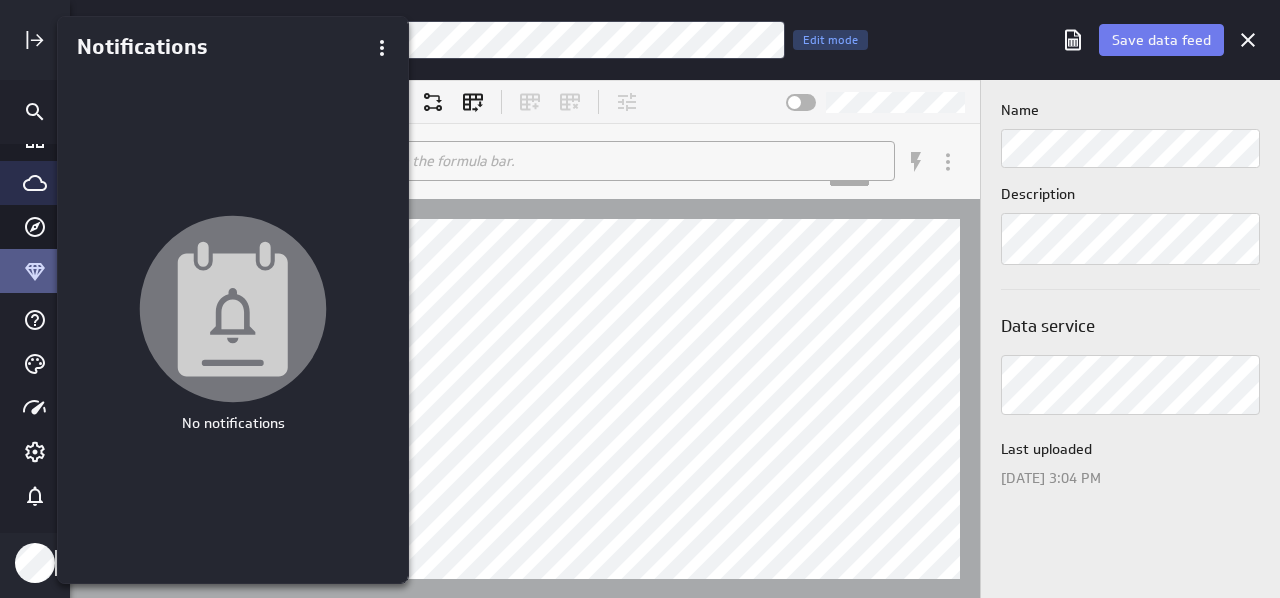 click at bounding box center (640, 299) 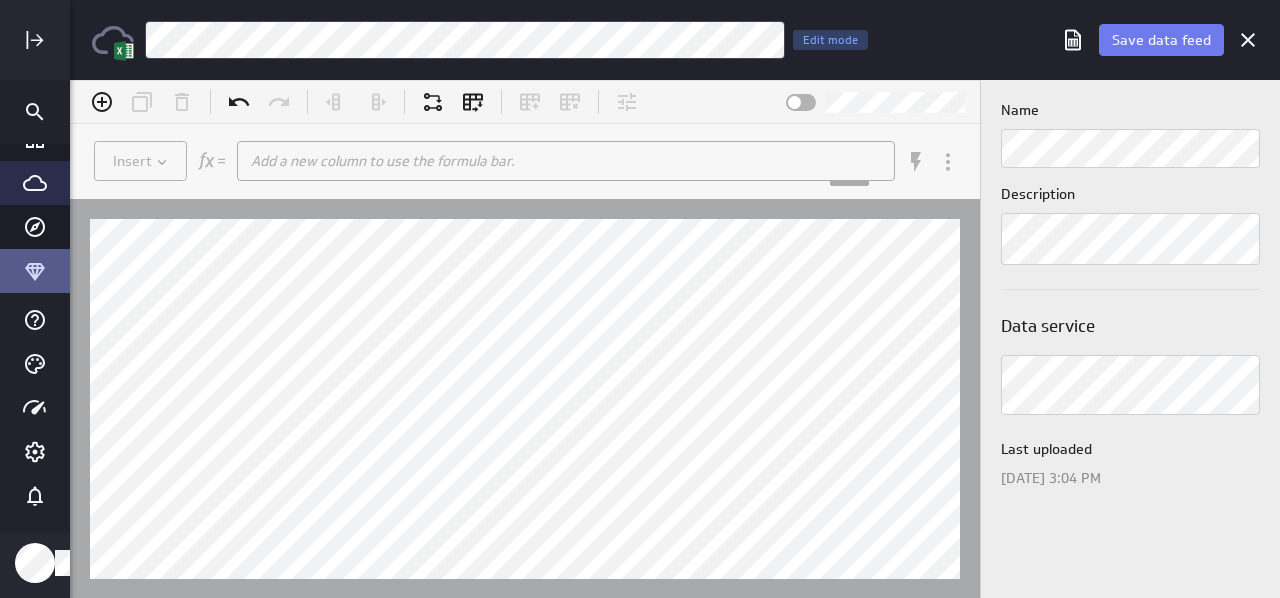 click on "Save data feed" at bounding box center (1137, 40) 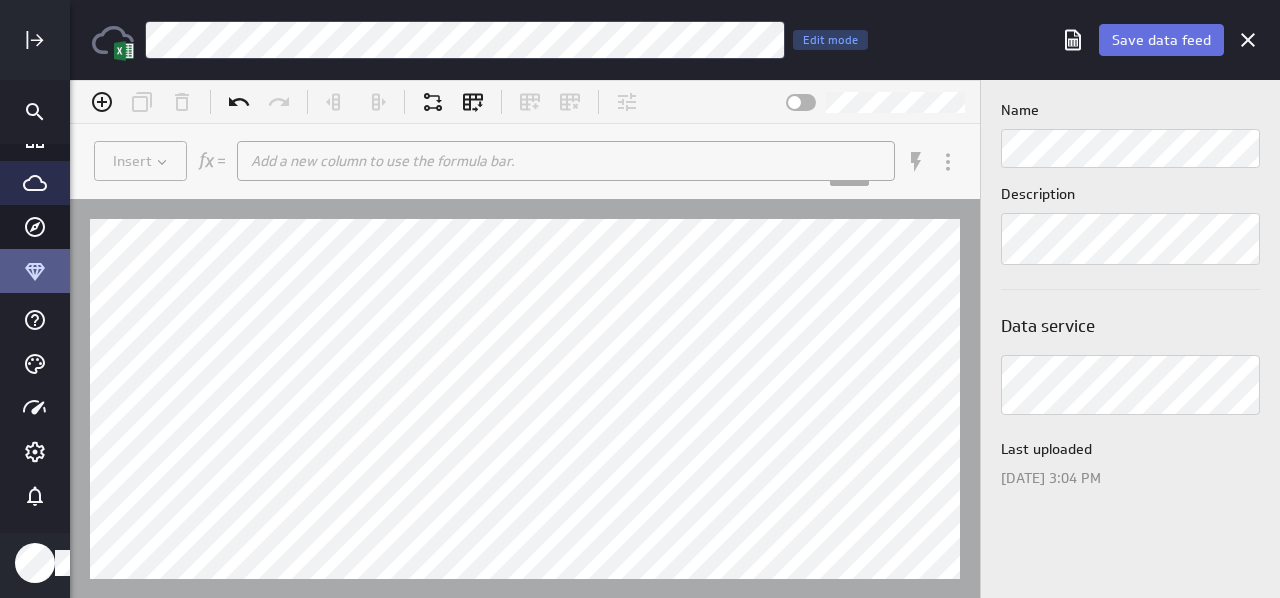 click on "Save data feed" at bounding box center [1161, 40] 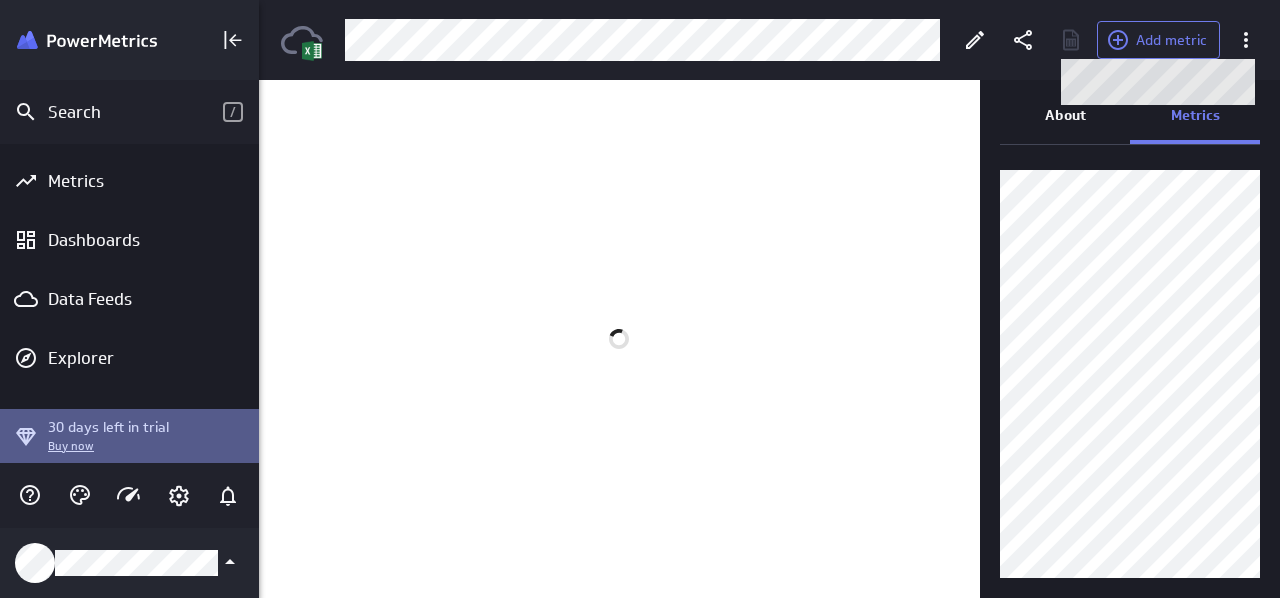 scroll, scrollTop: 0, scrollLeft: 0, axis: both 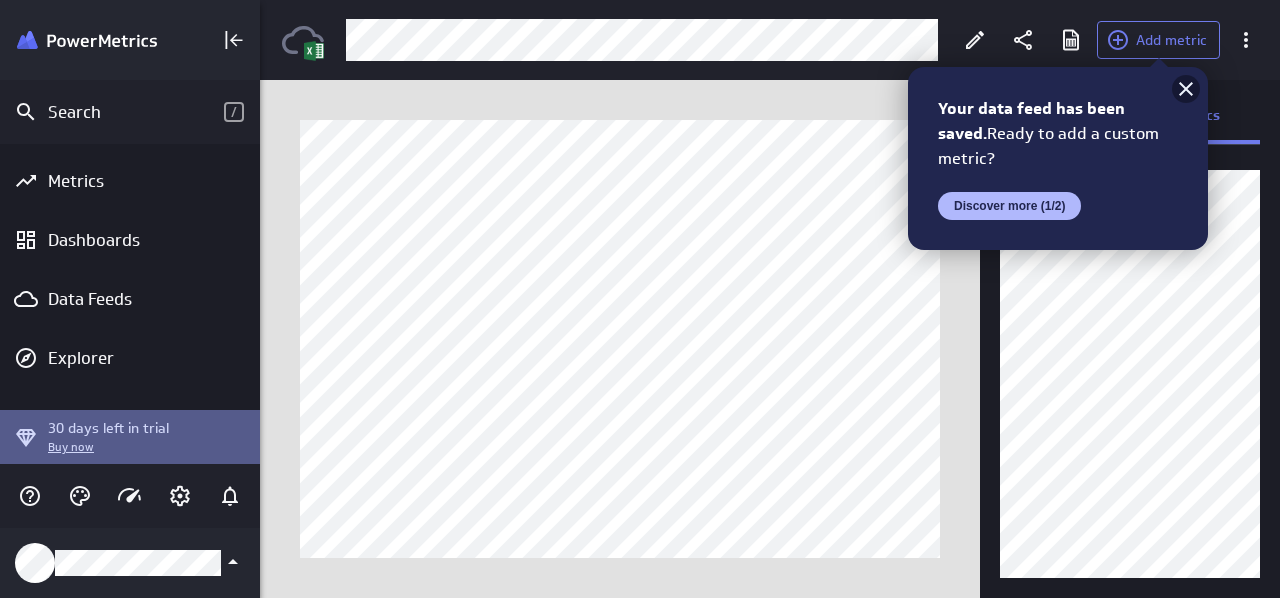 click 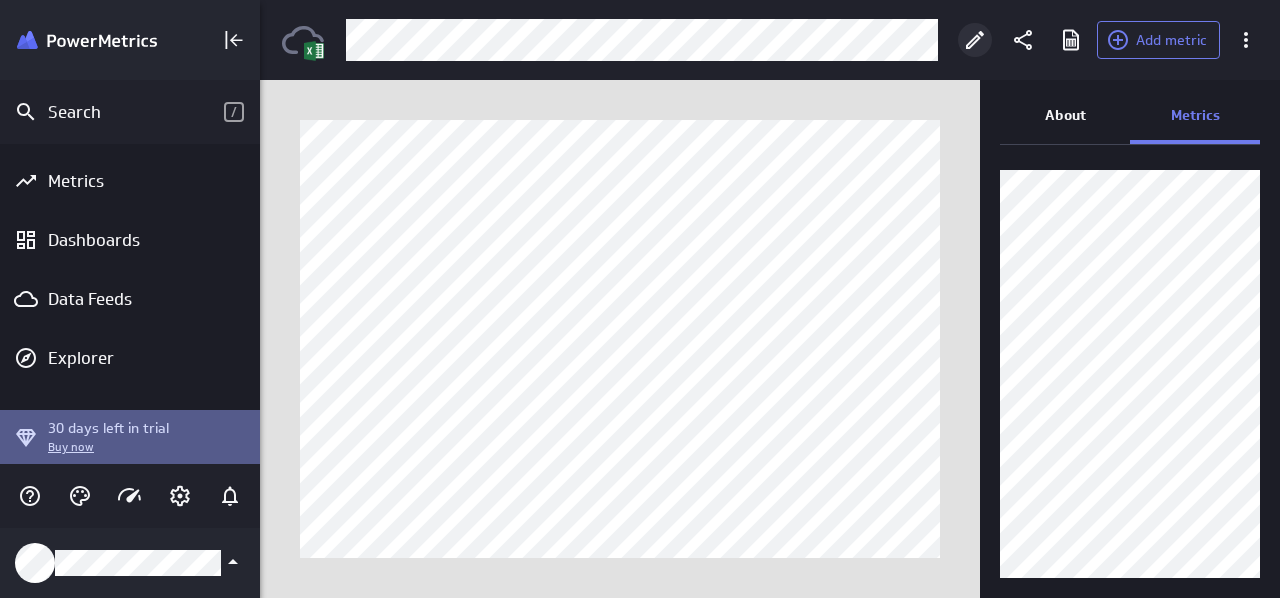 click 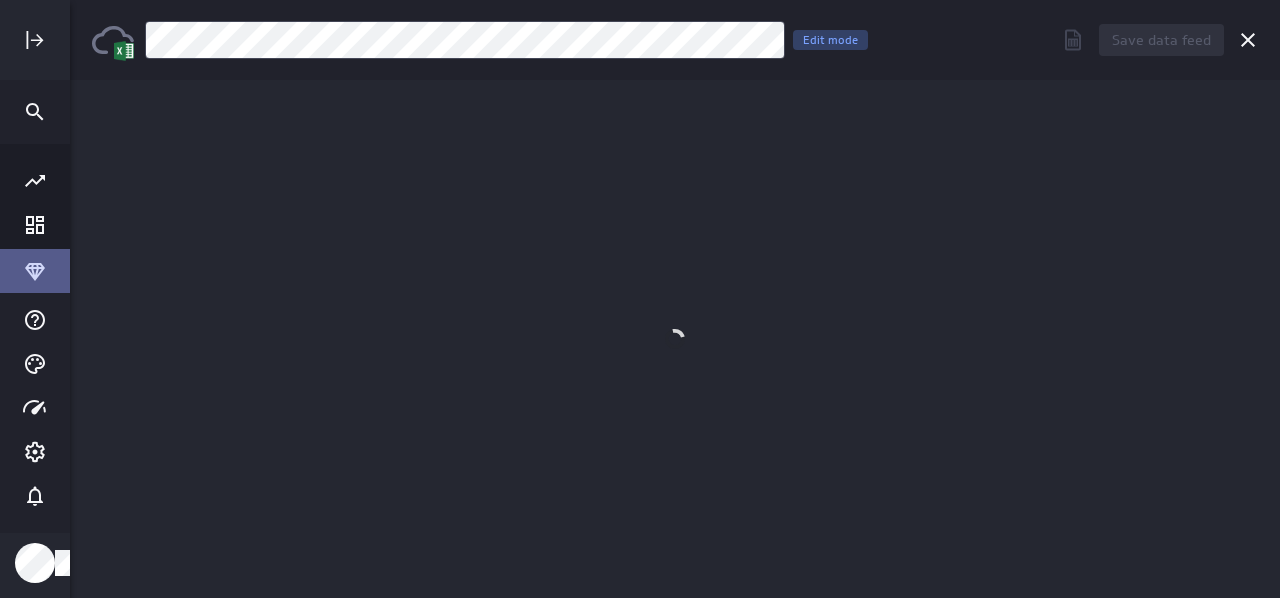scroll, scrollTop: 10, scrollLeft: 10, axis: both 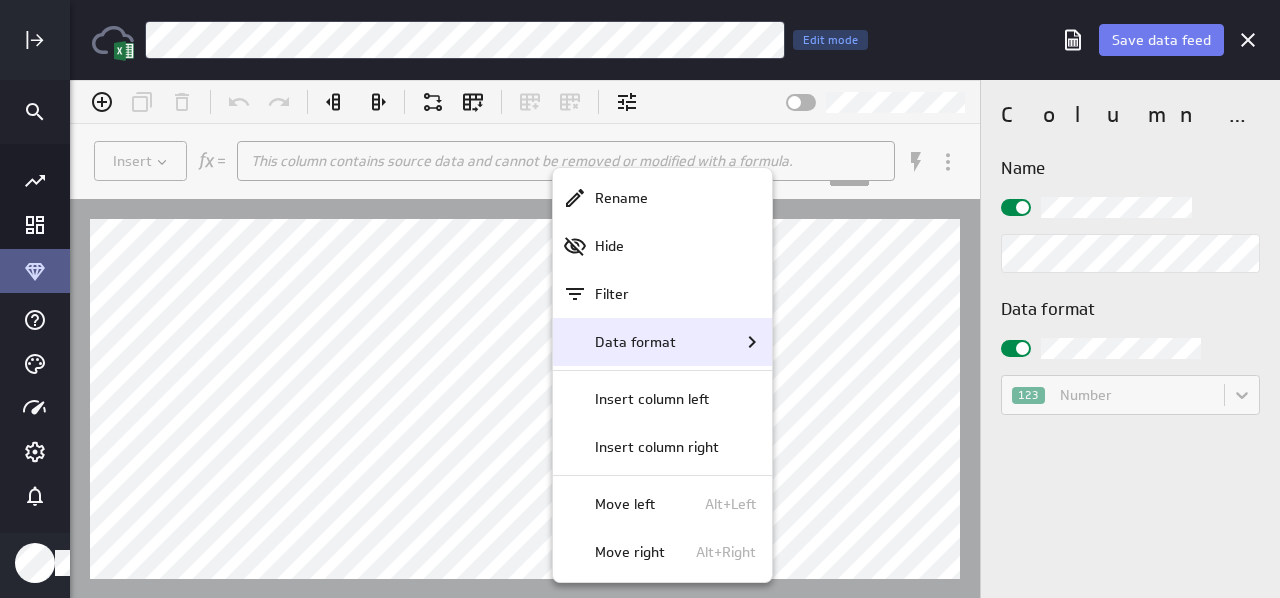 click on "Data format" at bounding box center (635, 342) 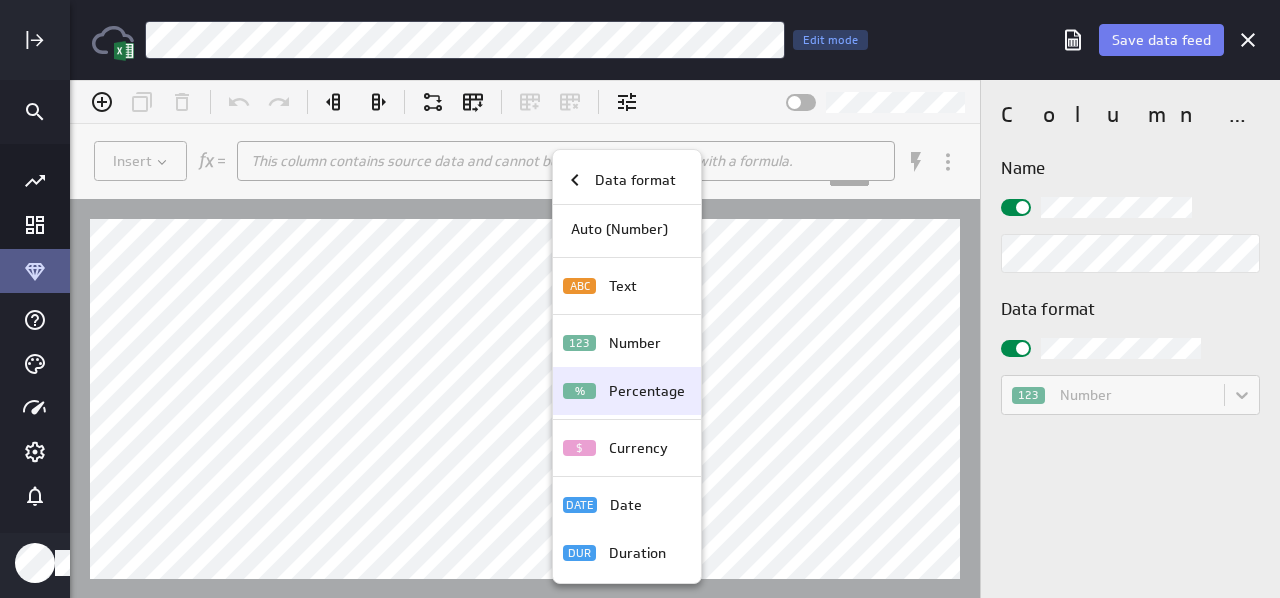 click on "Percentage" at bounding box center [647, 391] 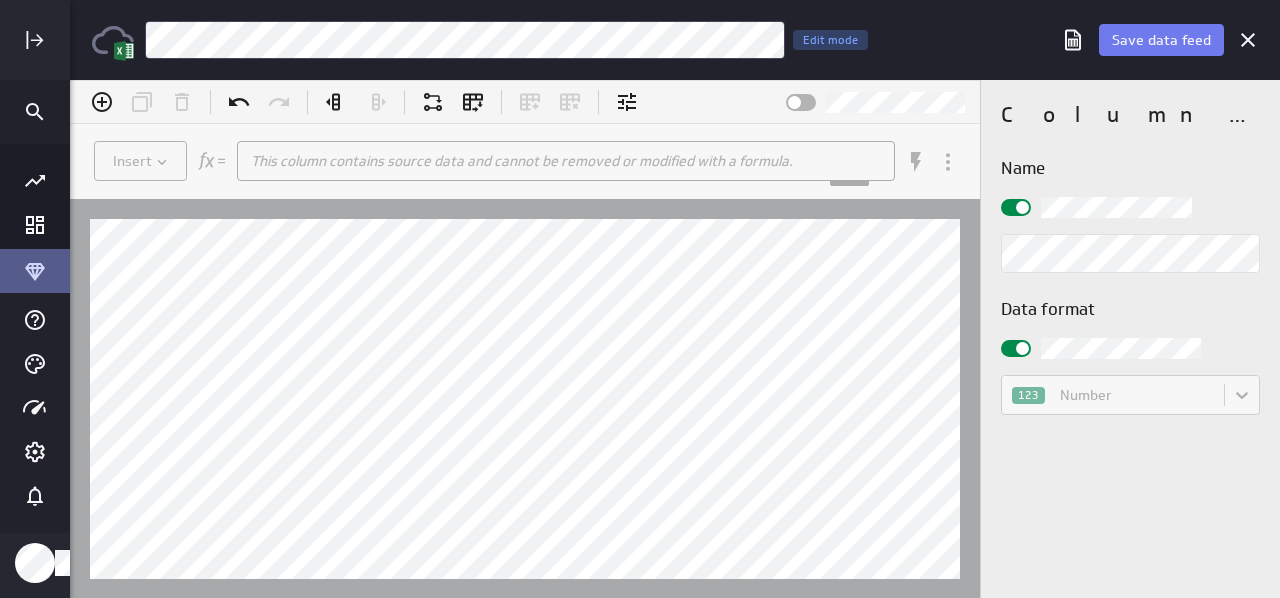 click at bounding box center [525, 398] 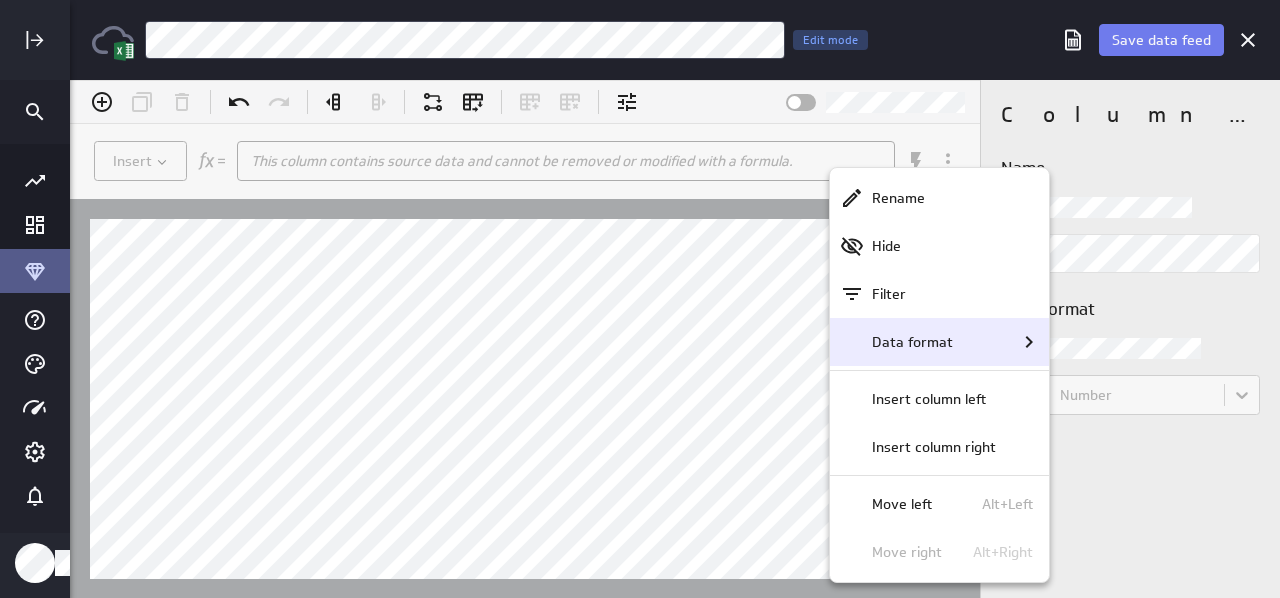 click on "Data format" at bounding box center [940, 342] 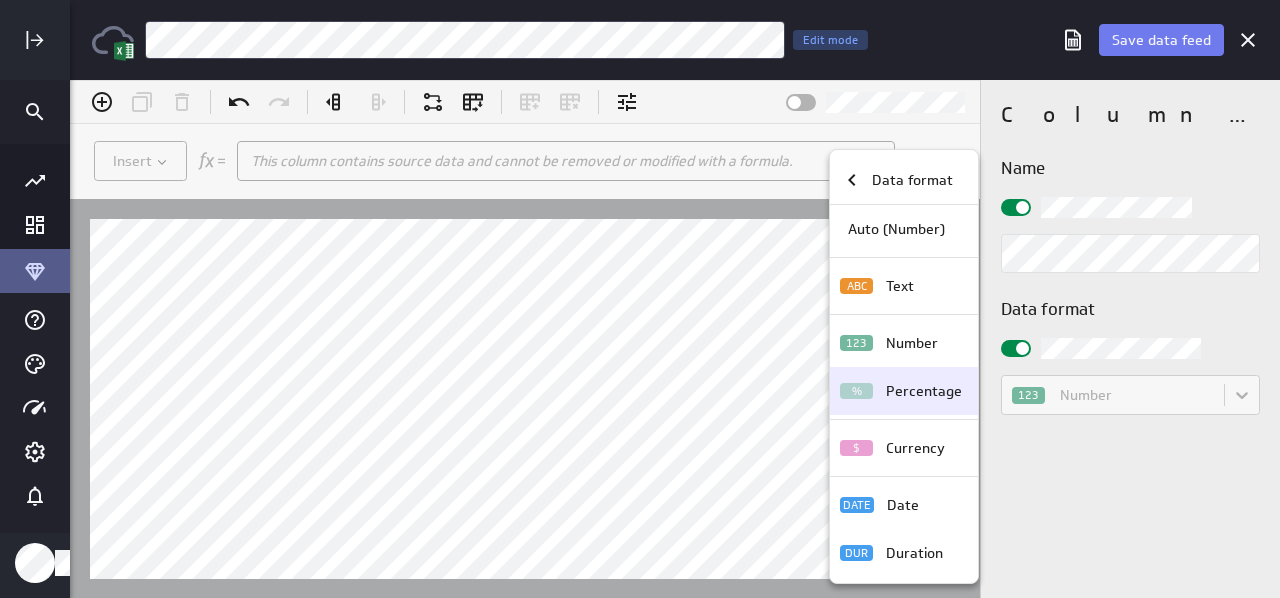 click on "%" at bounding box center [856, 391] 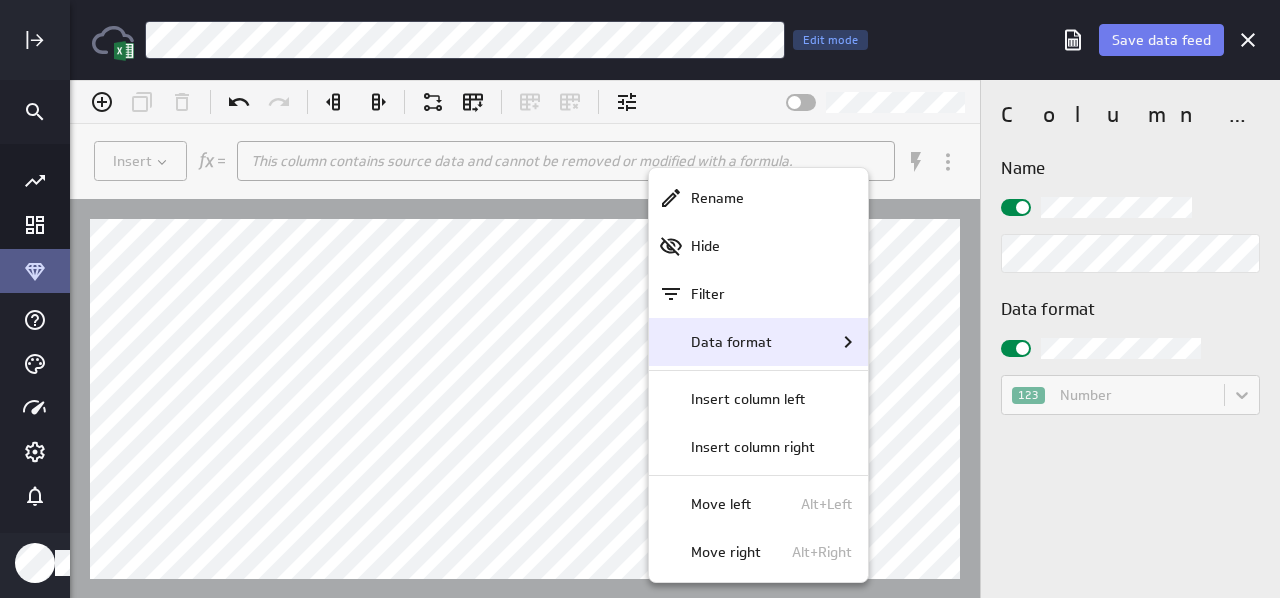 click on "Data format" at bounding box center [759, 342] 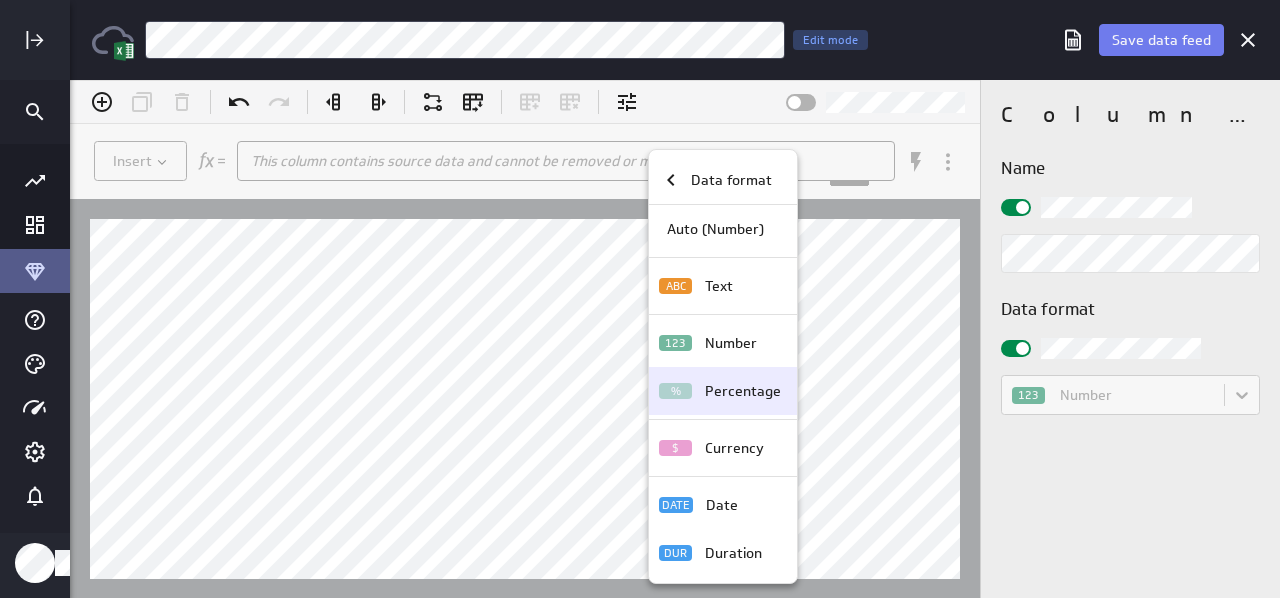 click on "%" at bounding box center [675, 391] 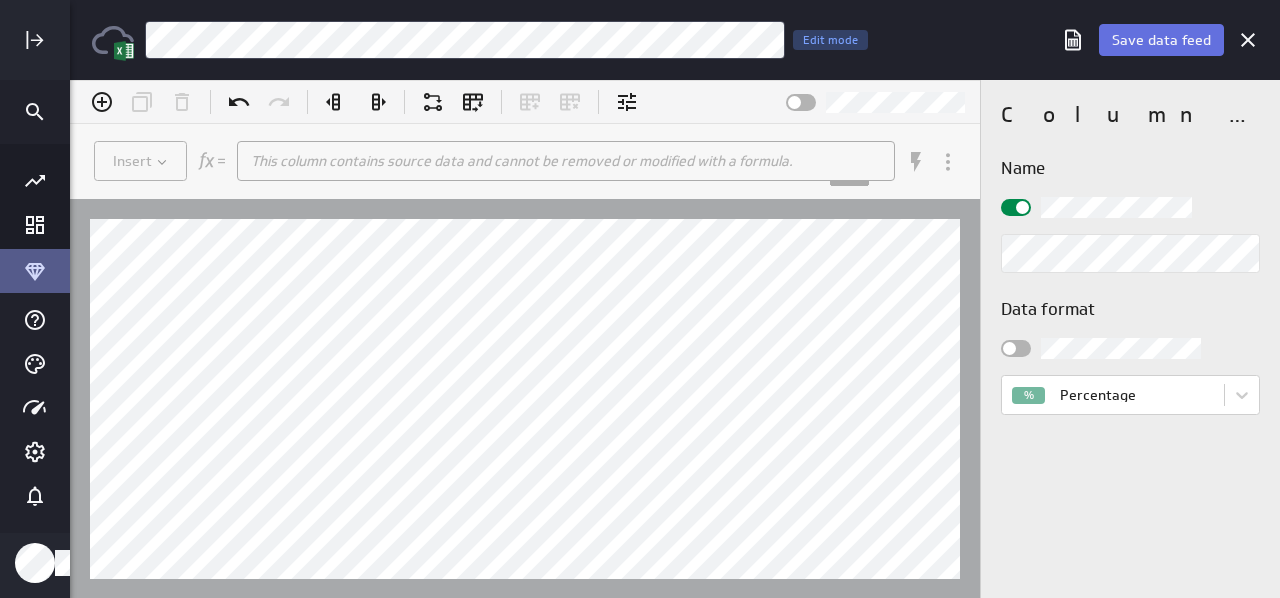 click on "Save data feed" at bounding box center (1161, 40) 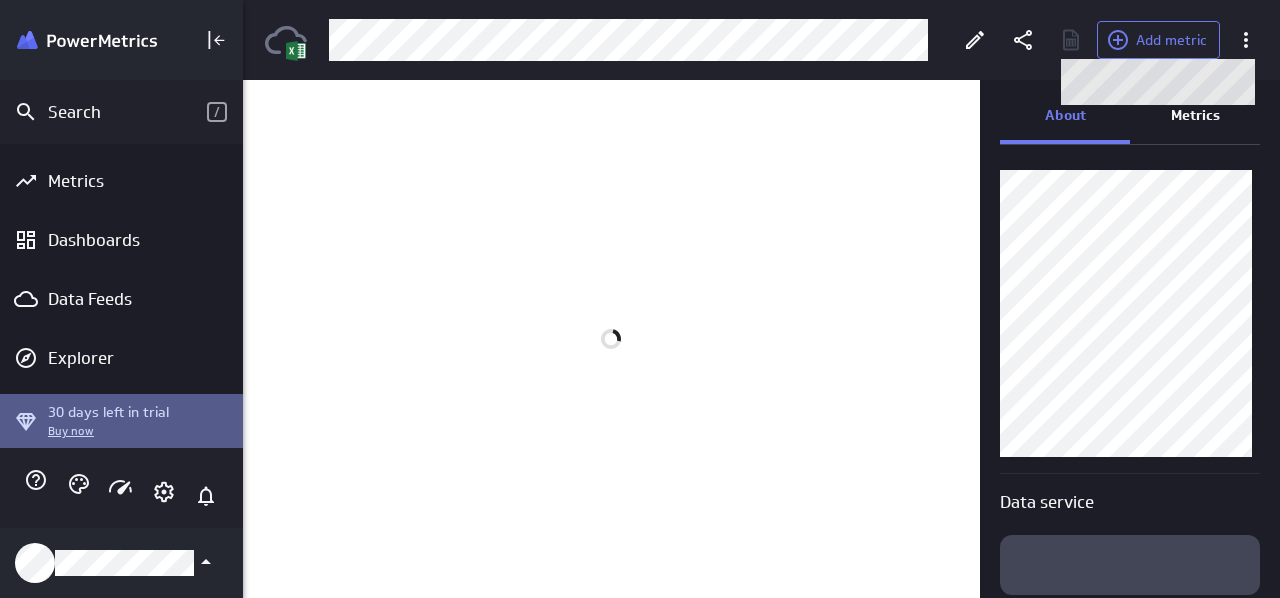 scroll, scrollTop: 628, scrollLeft: 1050, axis: both 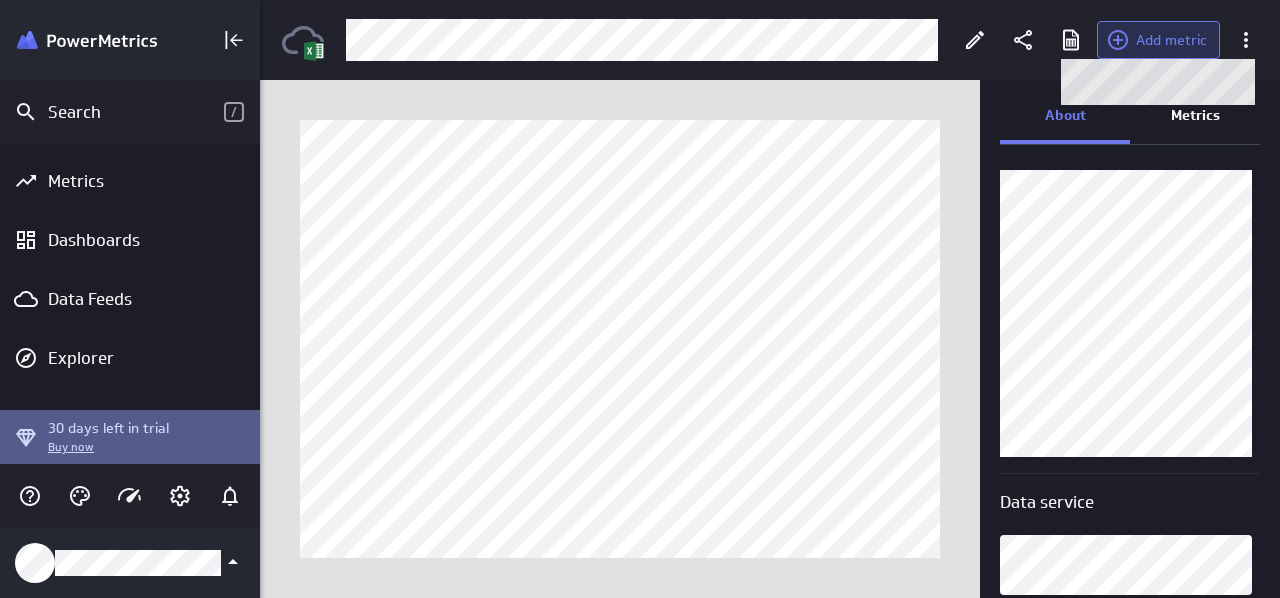 click on "Add metric" at bounding box center [1171, 40] 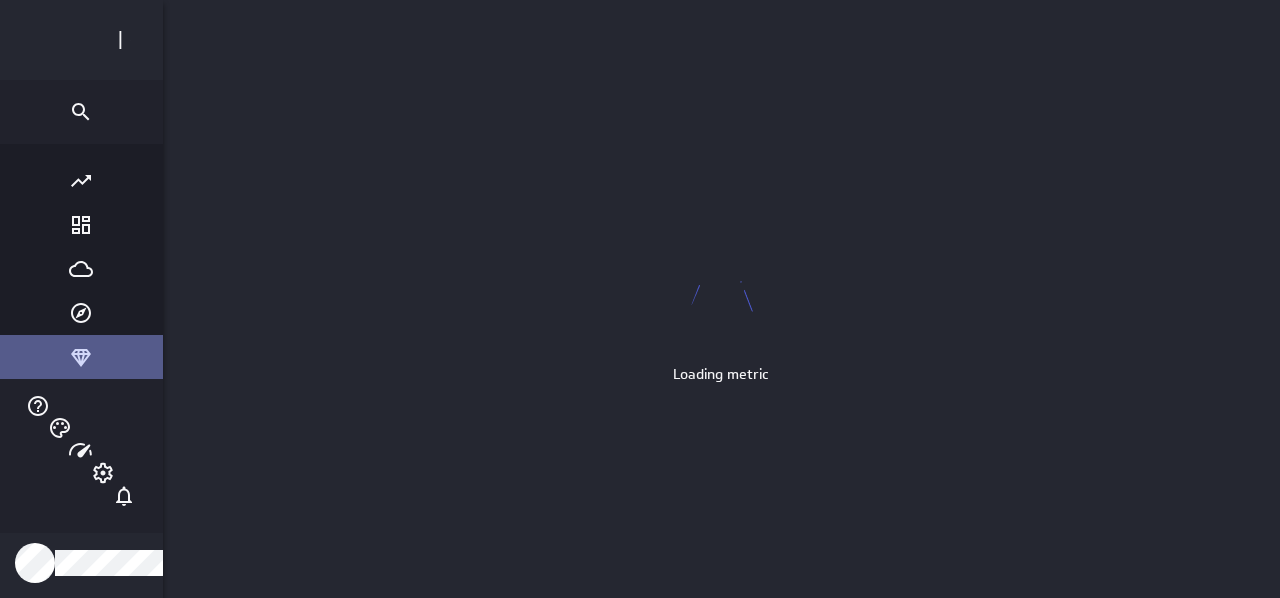 scroll, scrollTop: 10, scrollLeft: 10, axis: both 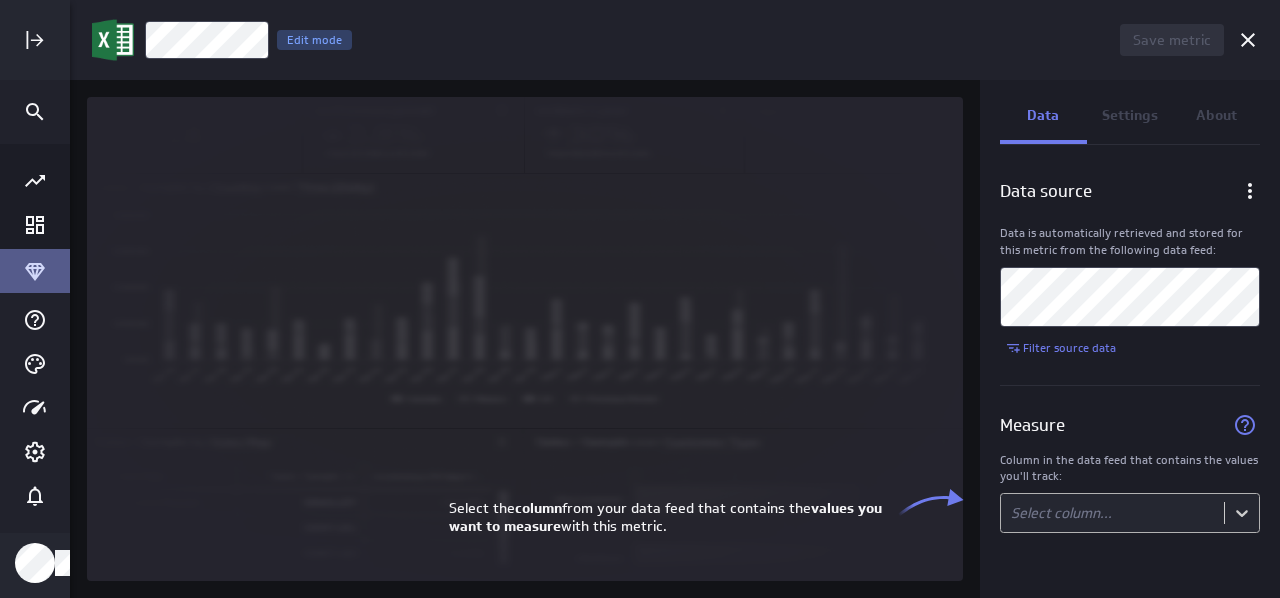 click on "Save metric Untitled Edit mode Data Settings About Data source Data is automatically retrieved and stored for this metric from the following data feed: Filter source data Measure Column in the data feed that contains the values you'll track: Select column... (no message) PowerMetrics Assistant Hey [PERSON_NAME]. I’m your PowerMetrics Assistant. If I can’t answer your question, try searching in our  Help Center  (that’s what I do!) You can also contact the  Support Team . How can I help you [DATE]?
Select the  column  from your data feed that contains the  values you want to measure  with this metric." at bounding box center (640, 299) 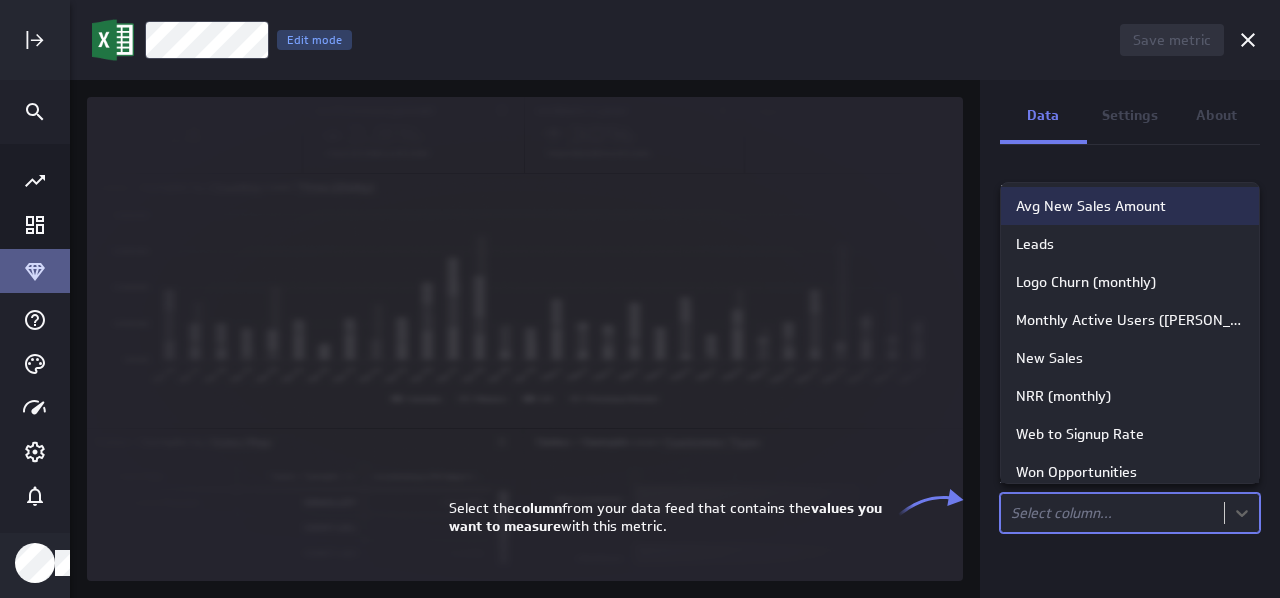 scroll, scrollTop: 20, scrollLeft: 0, axis: vertical 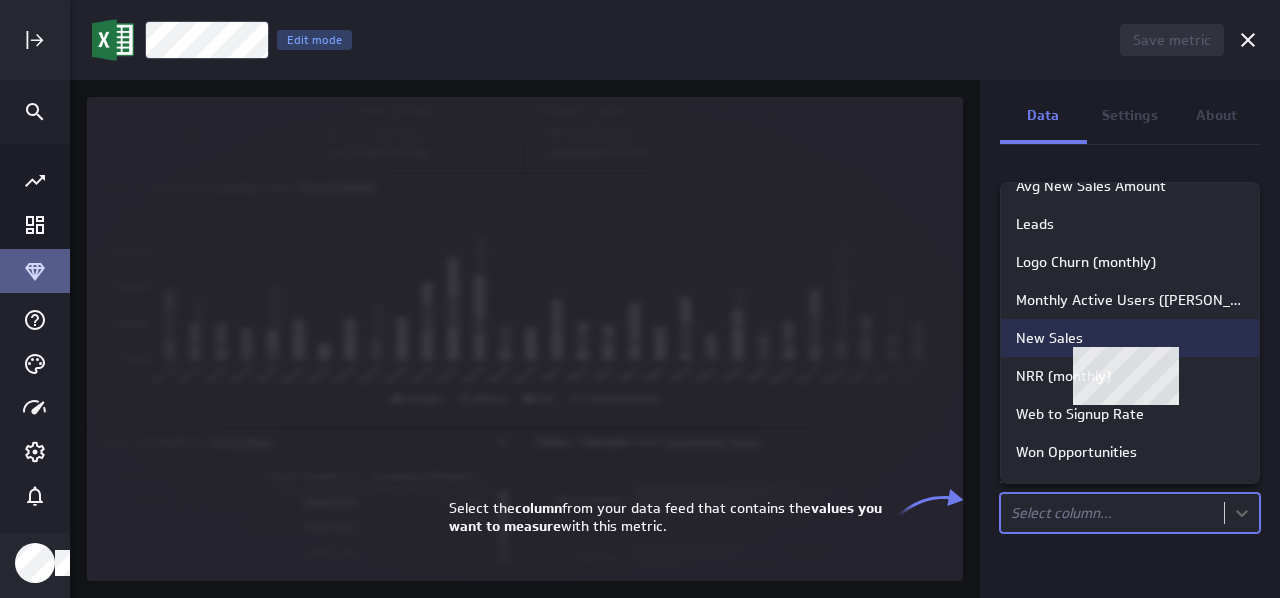 click on "New Sales" at bounding box center [1130, 338] 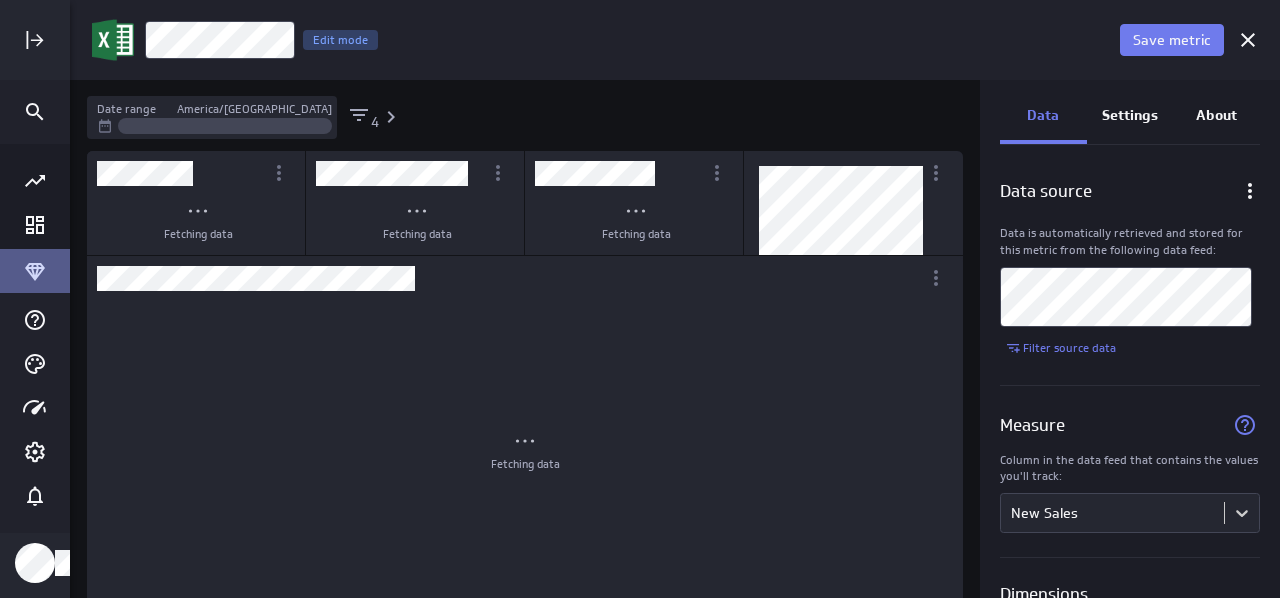 scroll, scrollTop: 10, scrollLeft: 10, axis: both 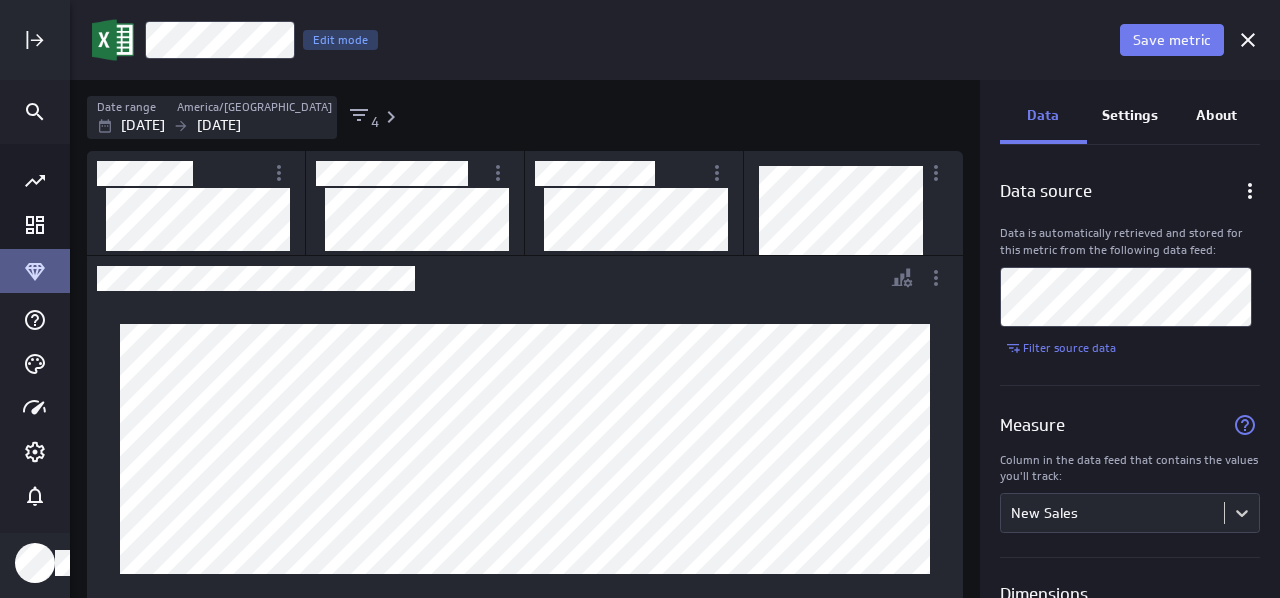 click at bounding box center (936, 278) 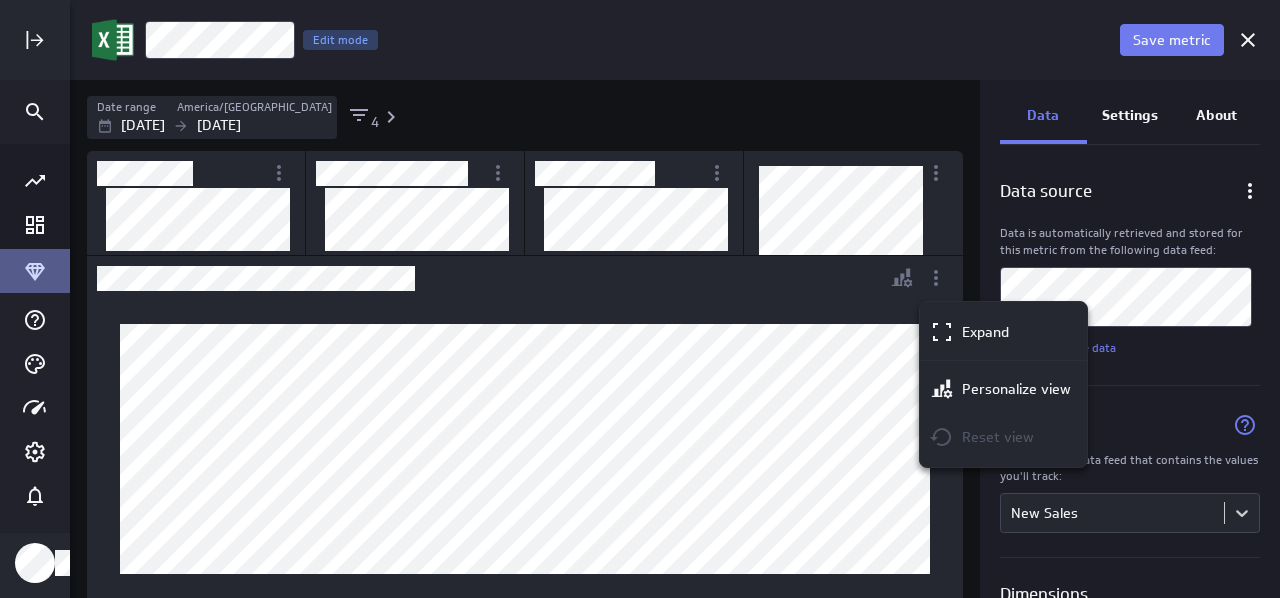 click at bounding box center [640, 299] 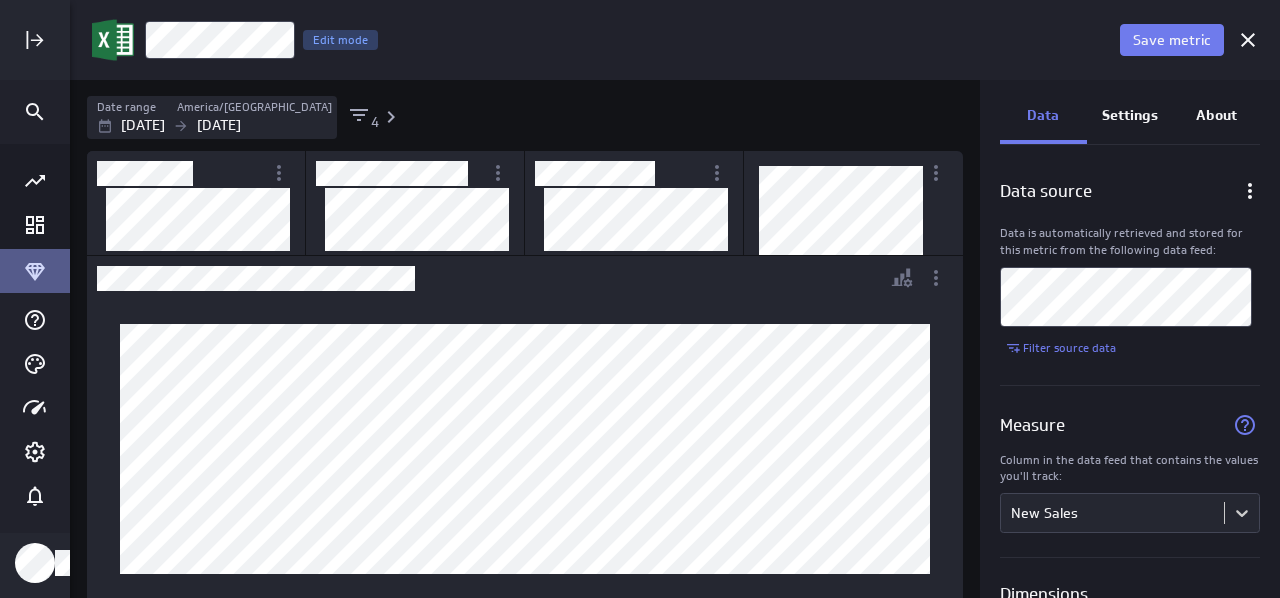 click 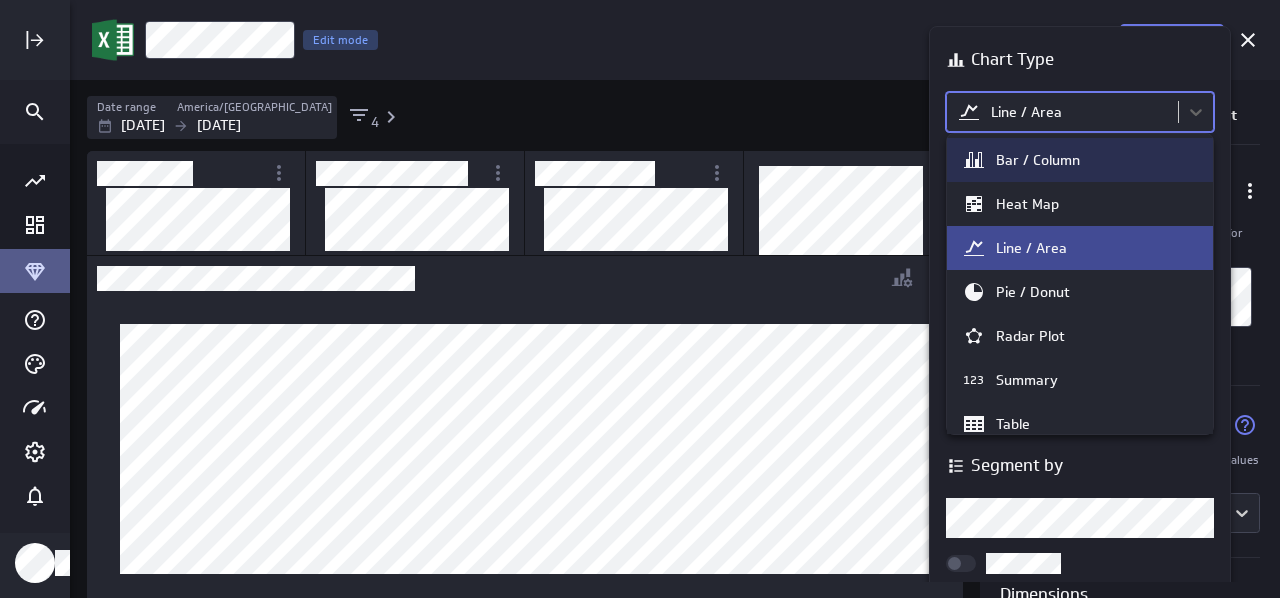 scroll, scrollTop: 1, scrollLeft: 0, axis: vertical 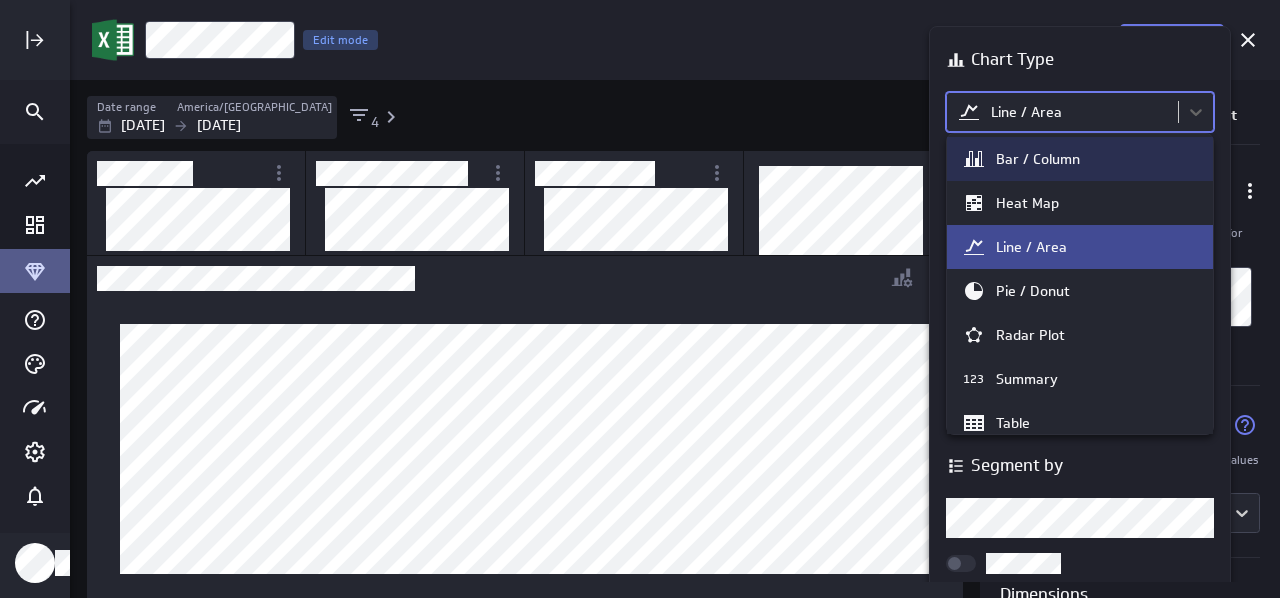 click on "Pie / Donut" at bounding box center [1080, 291] 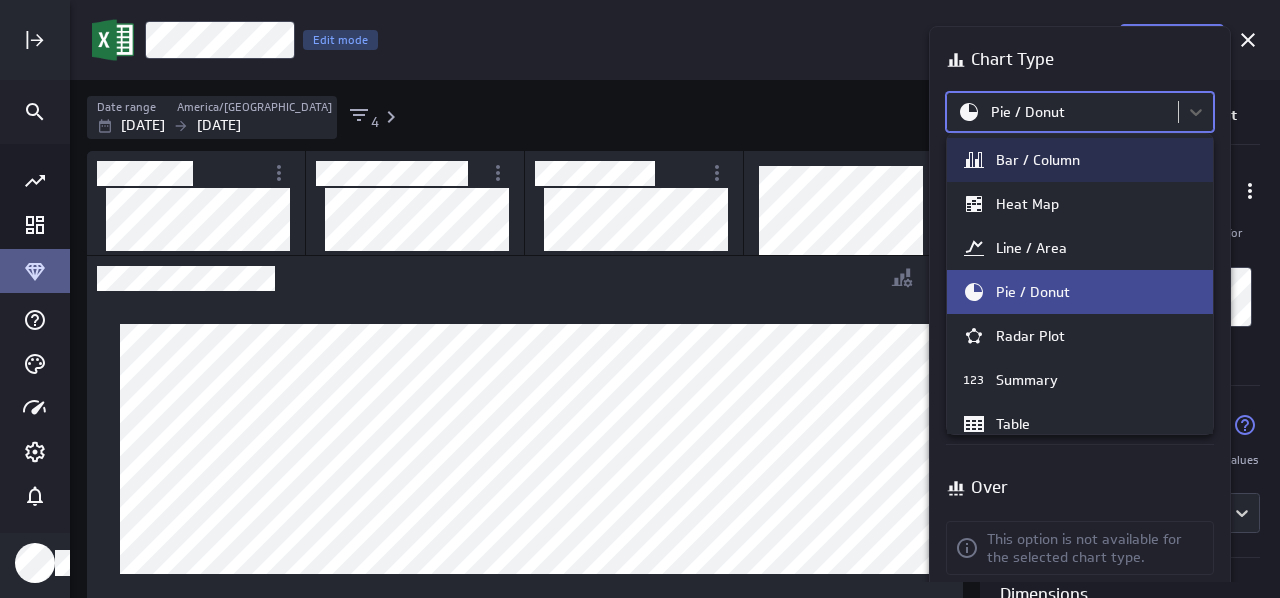click on "Line / Area" at bounding box center [1080, 248] 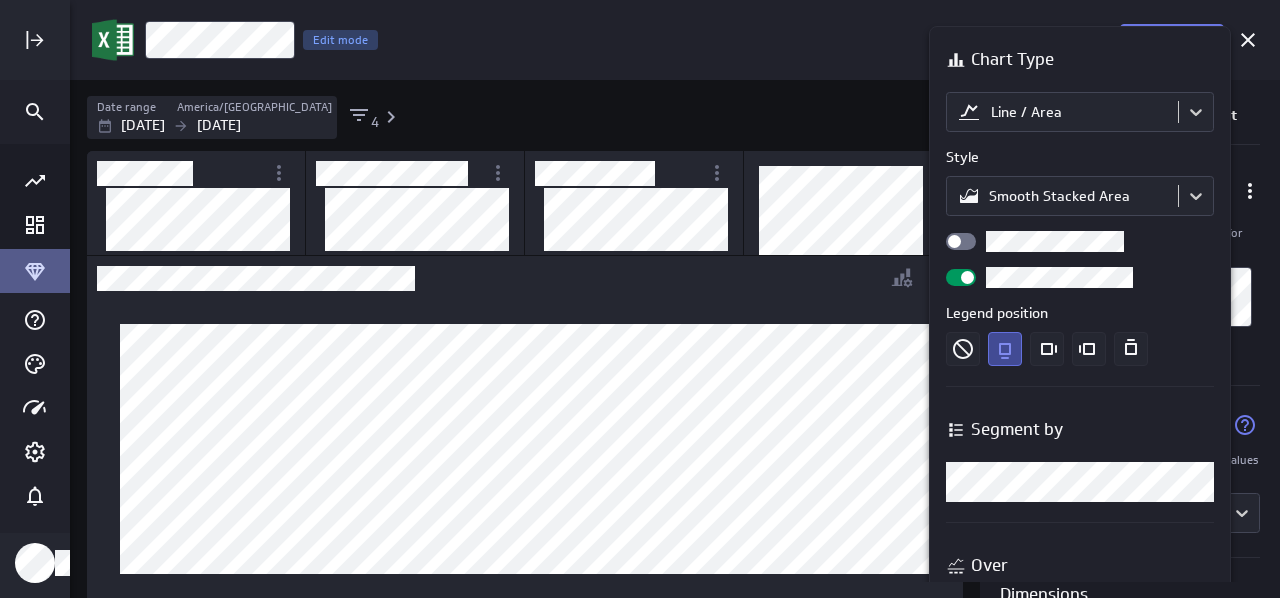 click at bounding box center [640, 299] 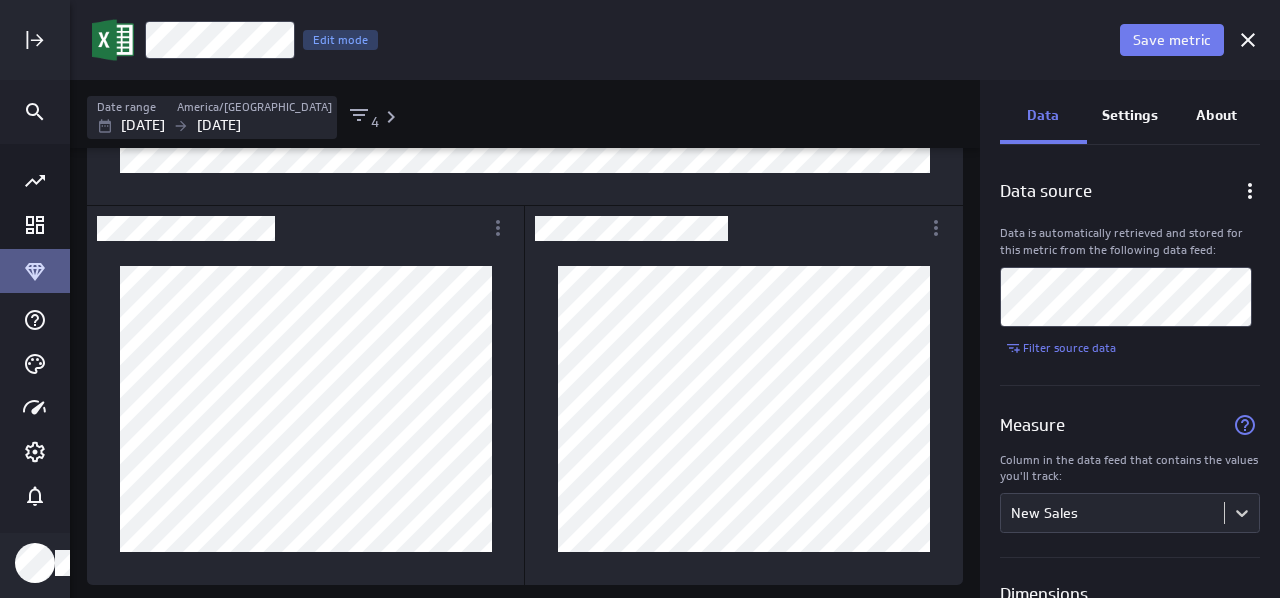 scroll, scrollTop: 400, scrollLeft: 0, axis: vertical 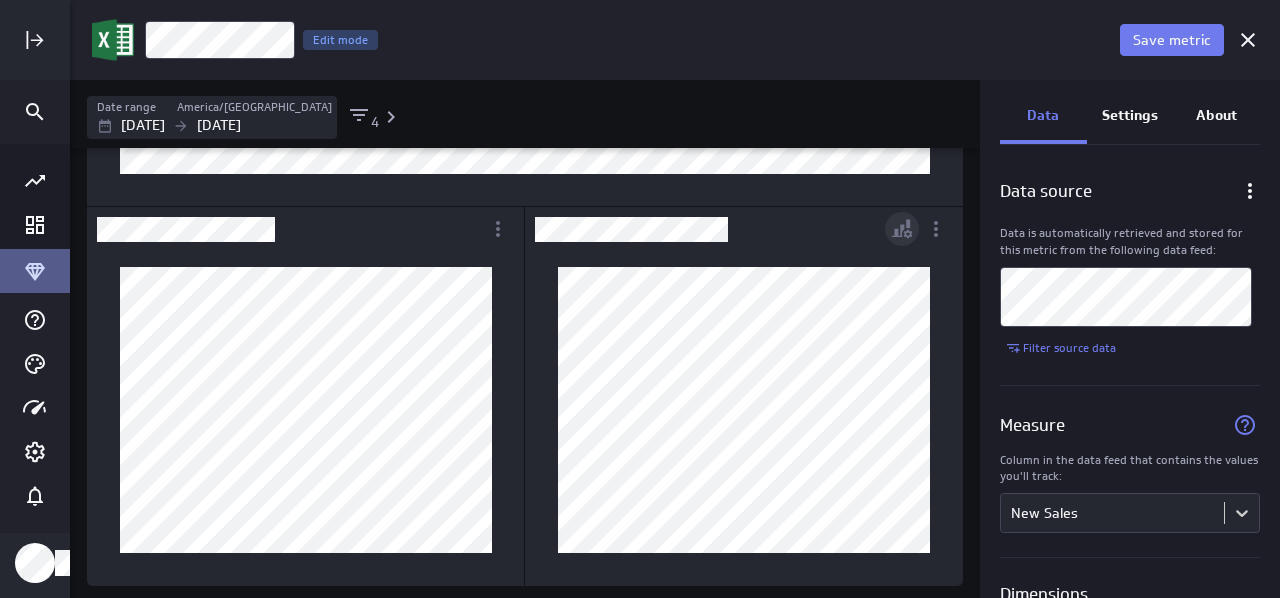 click 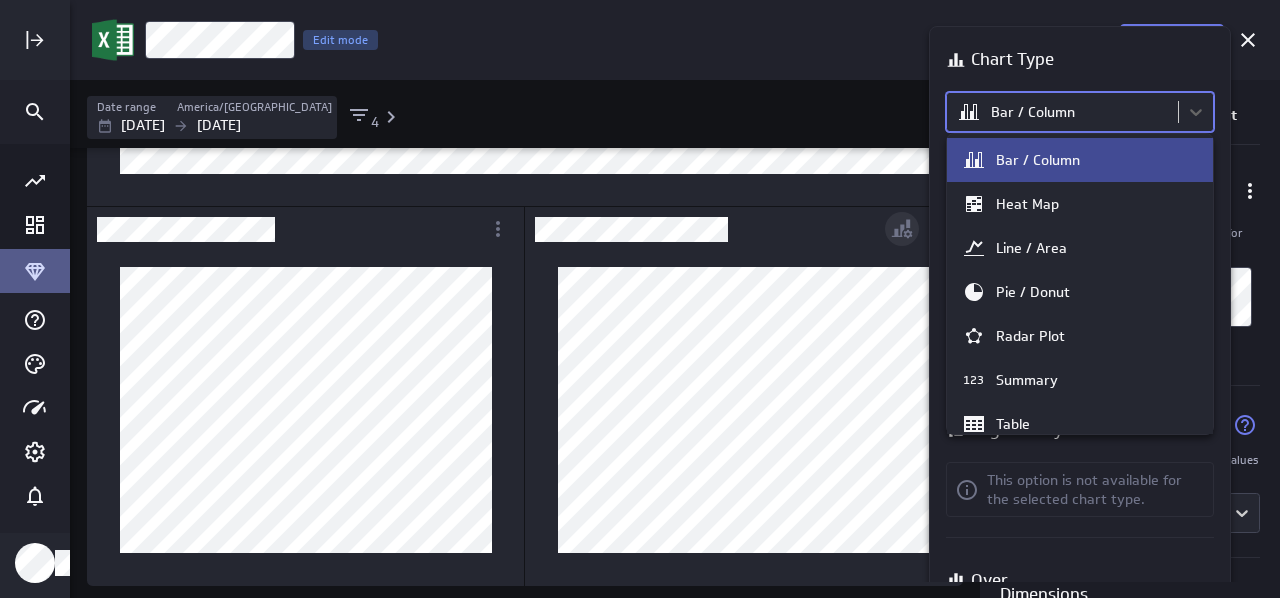 scroll, scrollTop: 1, scrollLeft: 0, axis: vertical 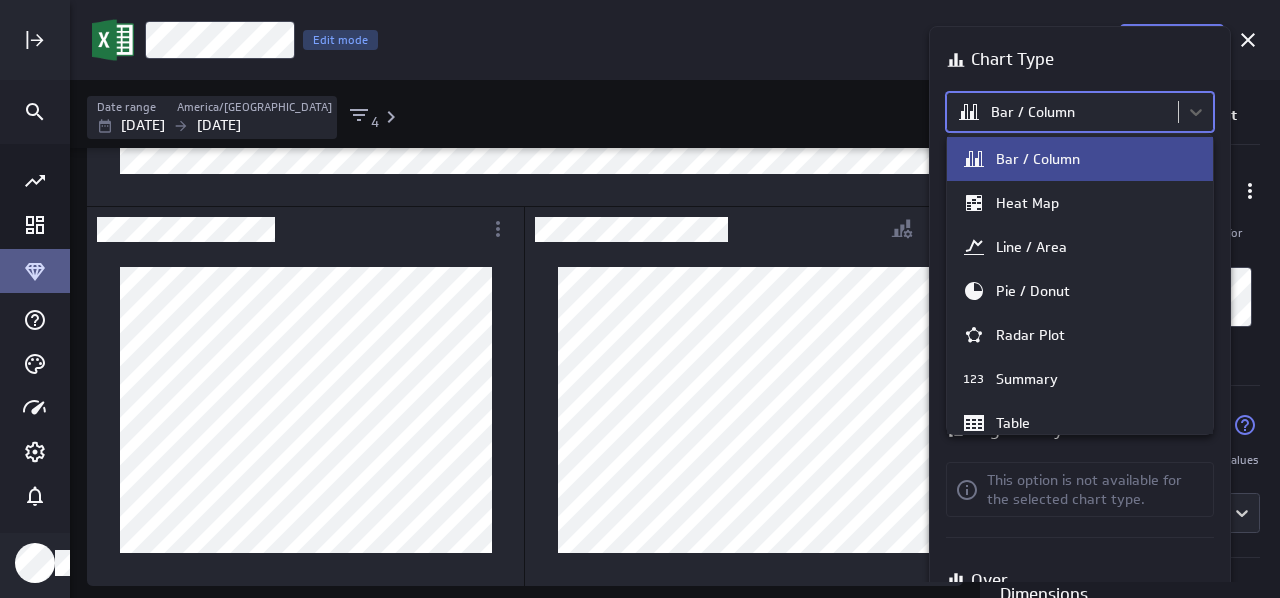 click on "Pie / Donut" at bounding box center (1080, 291) 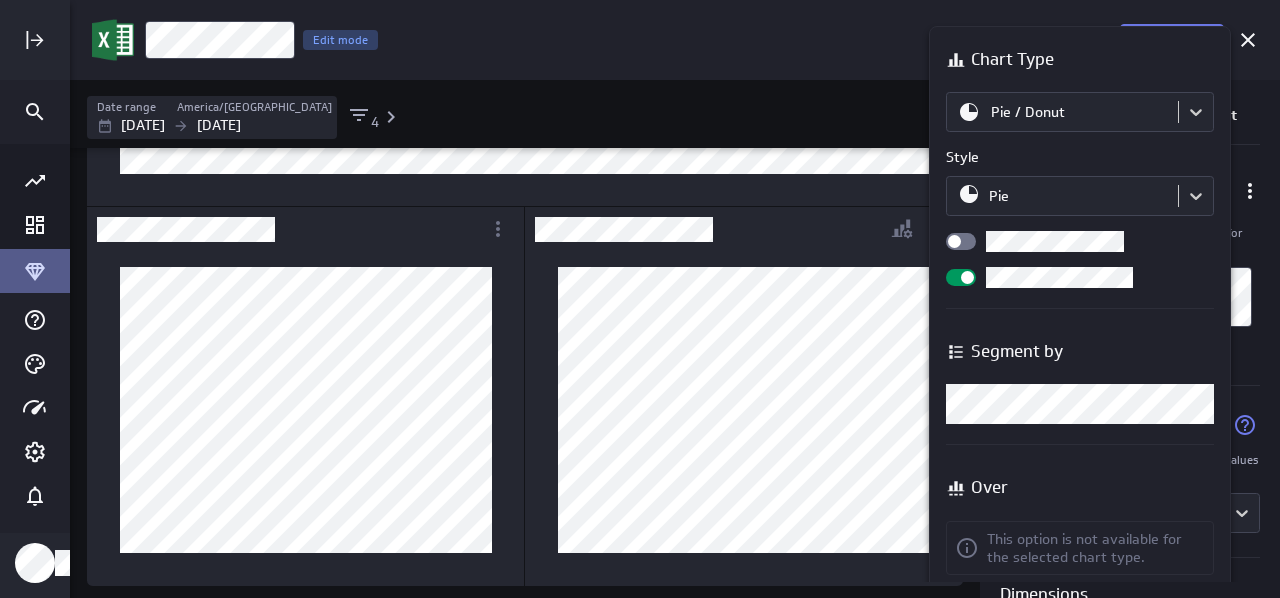 click at bounding box center (640, 299) 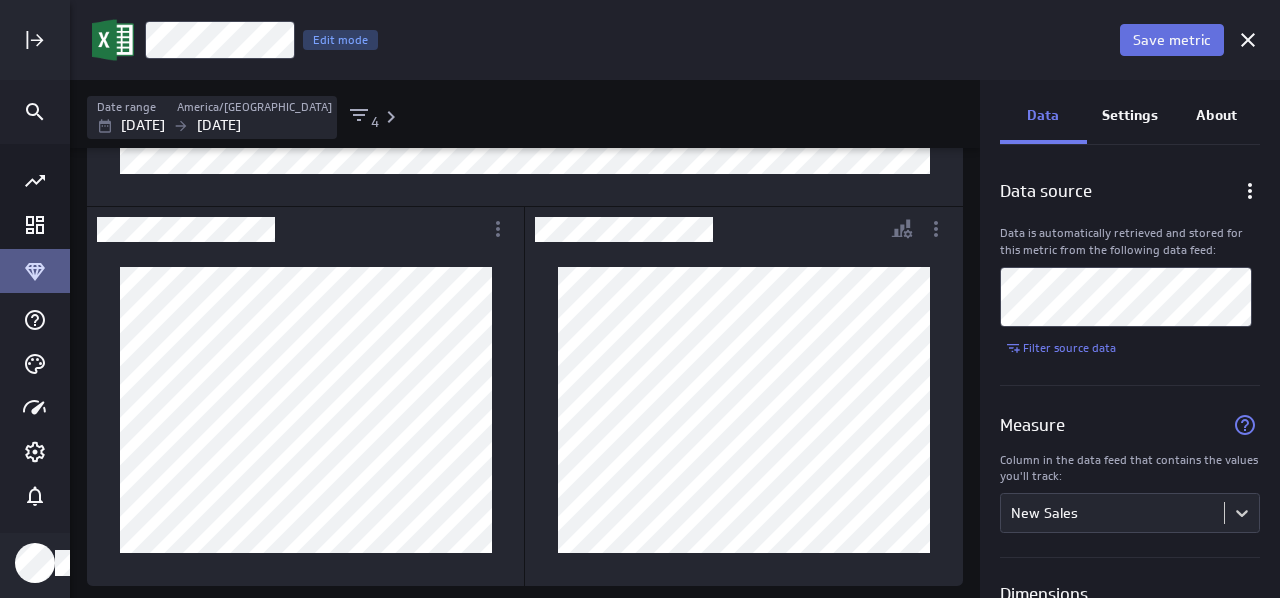 click on "Save metric" at bounding box center (1172, 40) 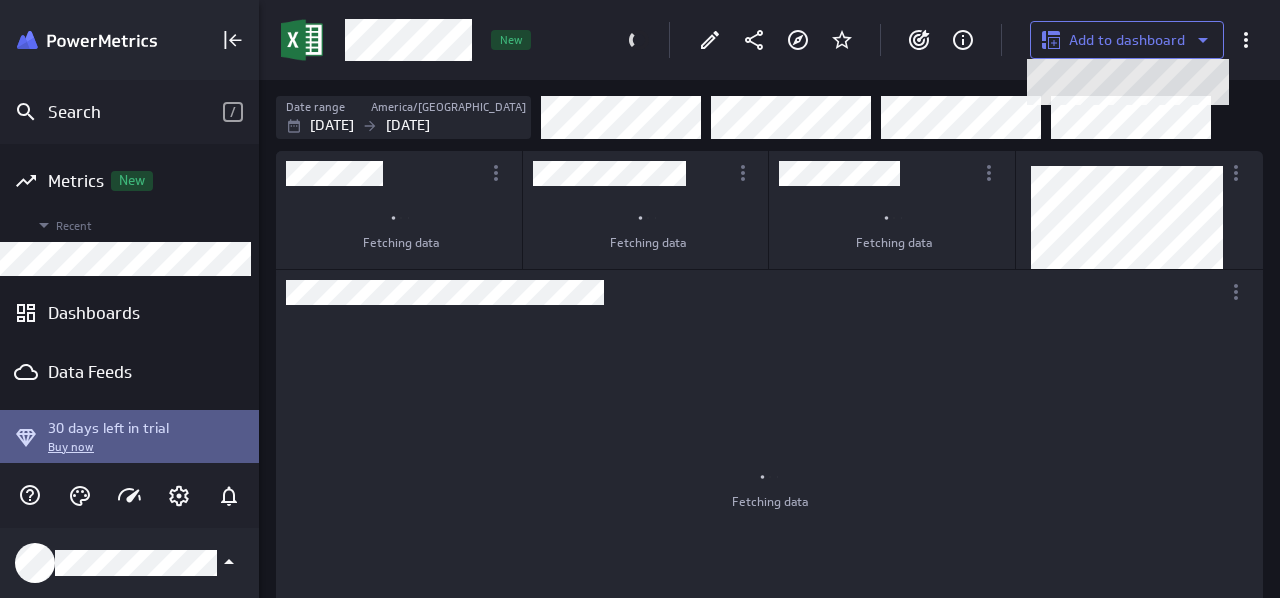 scroll, scrollTop: 628, scrollLeft: 1050, axis: both 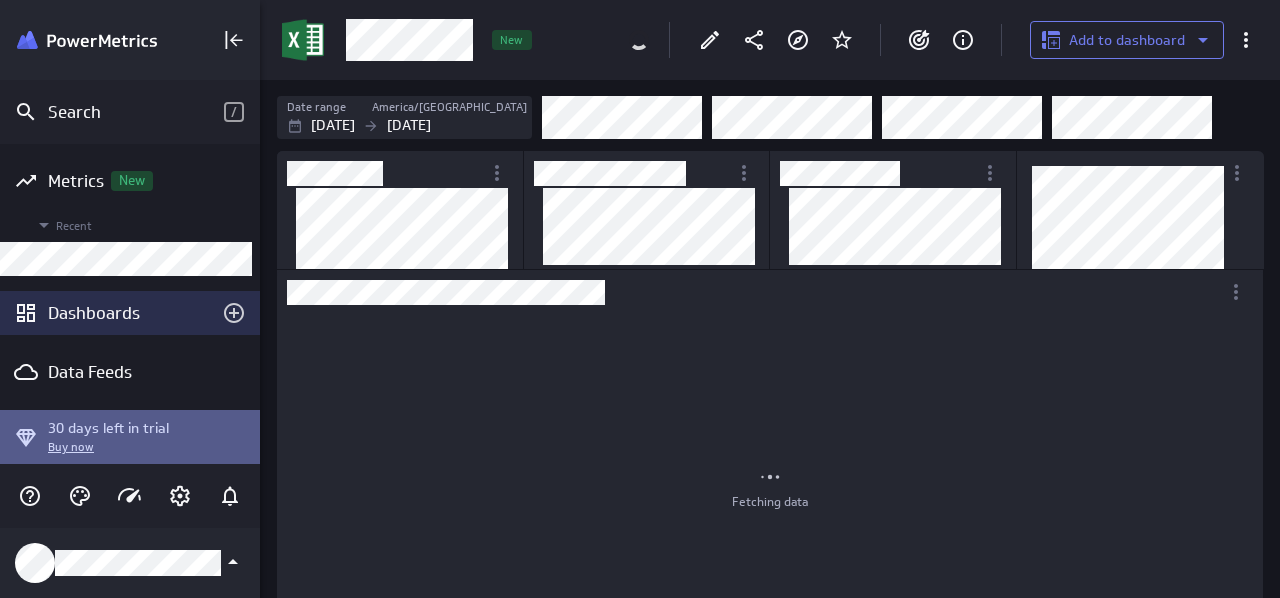 click on "Dashboards" at bounding box center [130, 313] 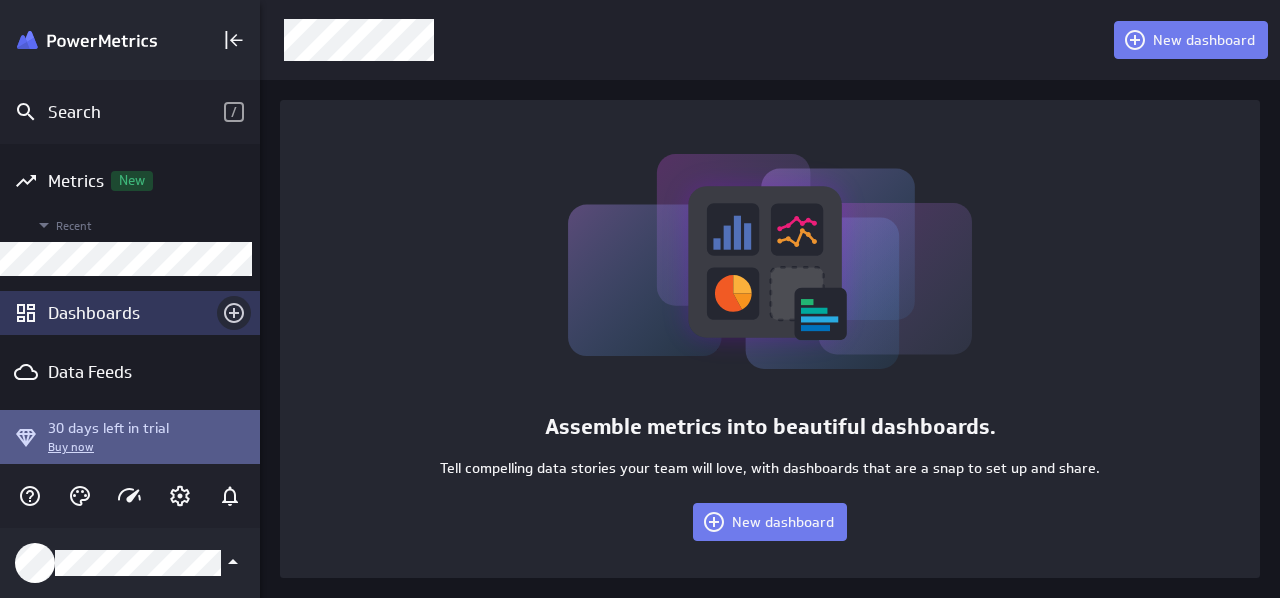 click 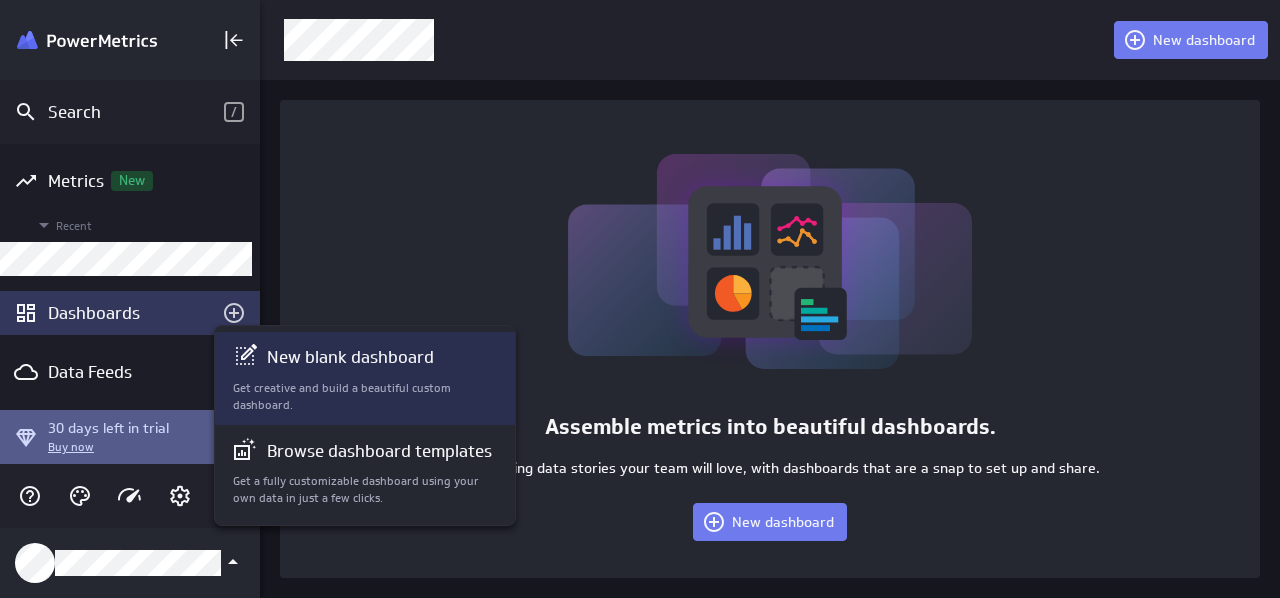 click on "New blank dashboard" at bounding box center (350, 357) 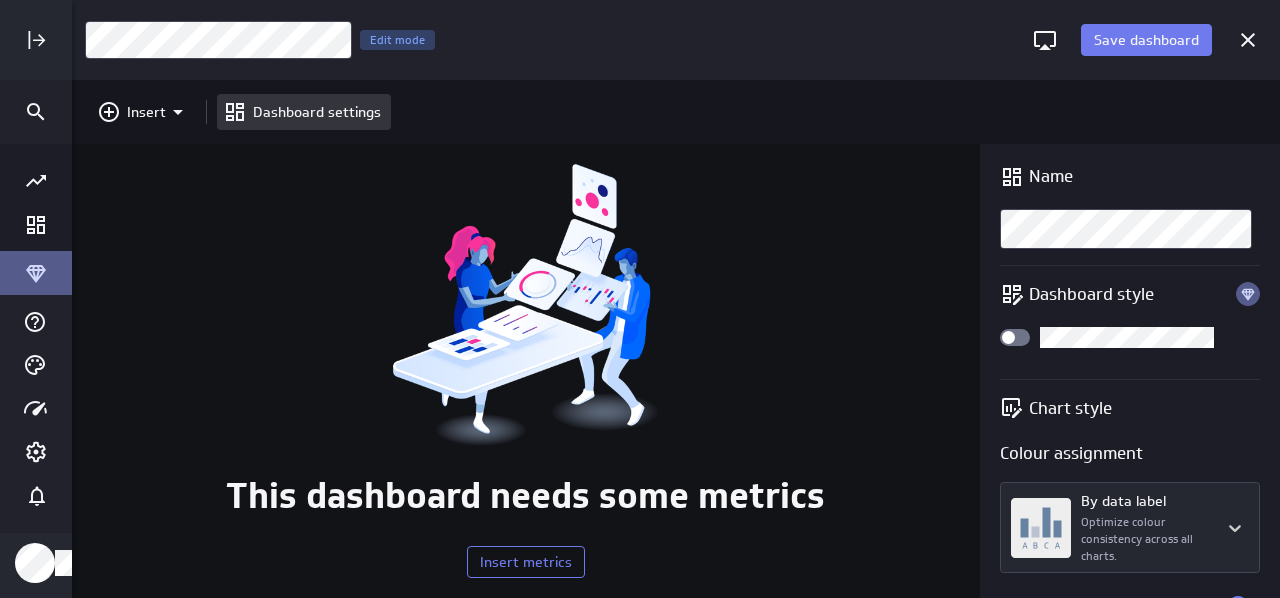 scroll, scrollTop: 10, scrollLeft: 10, axis: both 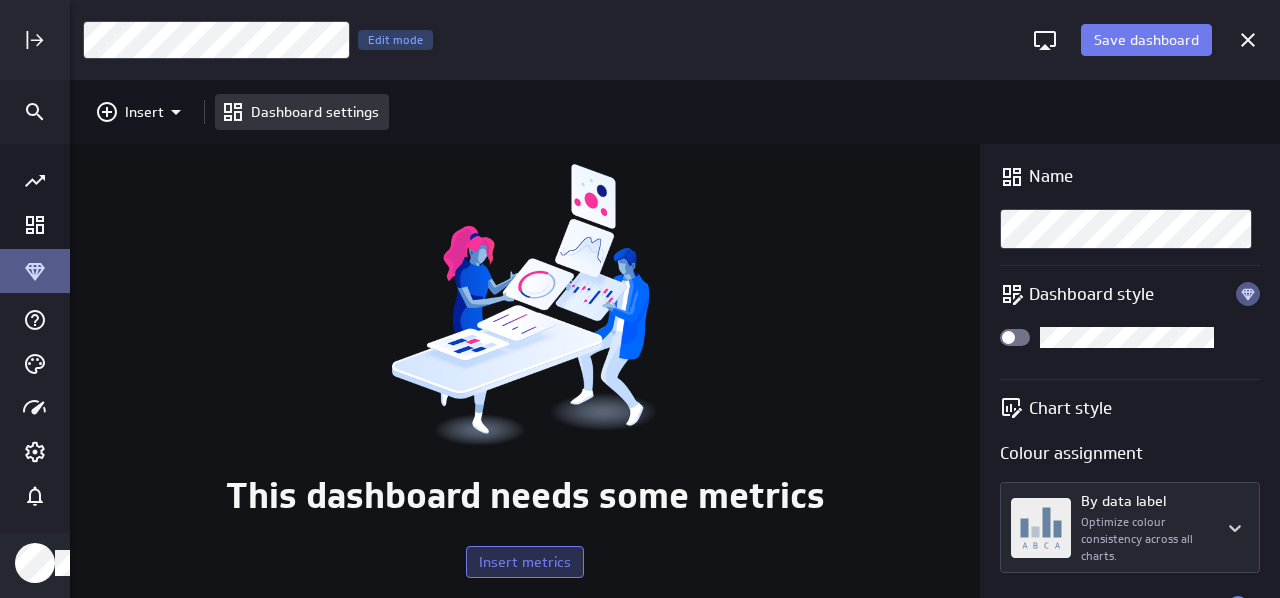 click on "Insert metrics" at bounding box center (525, 562) 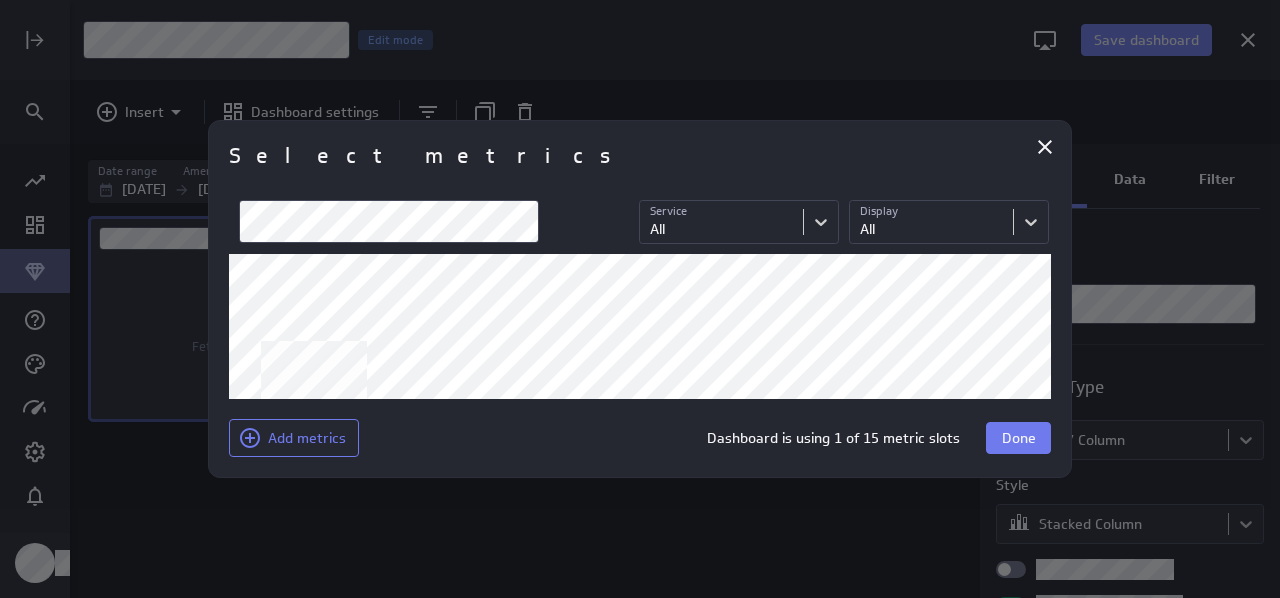 scroll, scrollTop: 10, scrollLeft: 10, axis: both 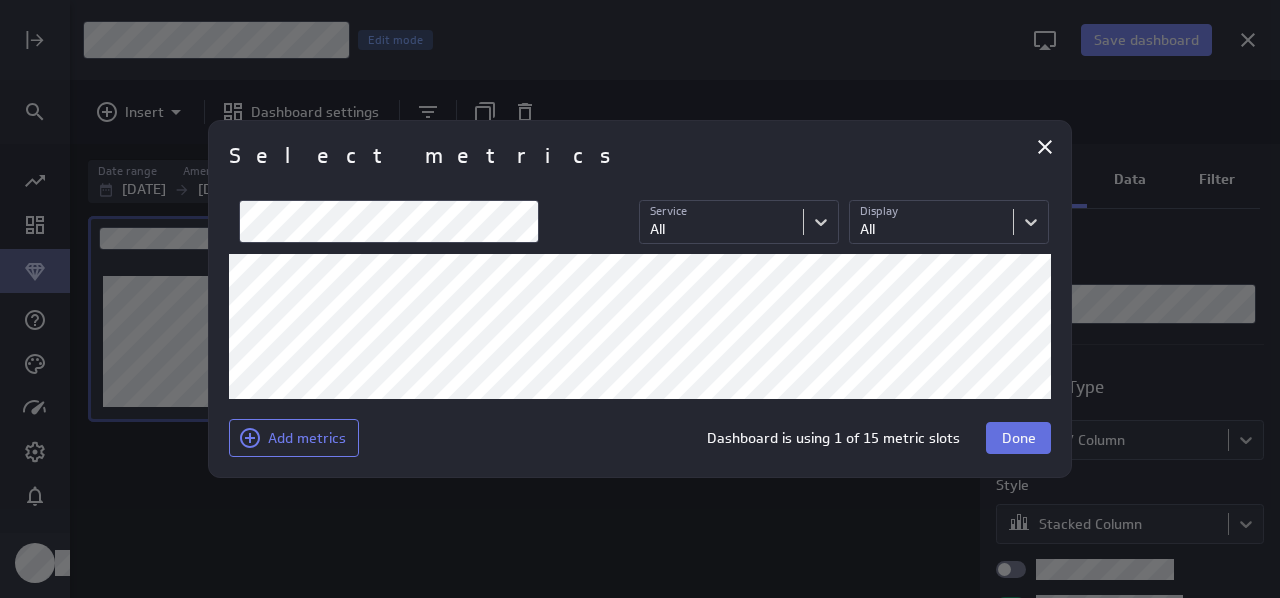 click on "Done" at bounding box center [1019, 438] 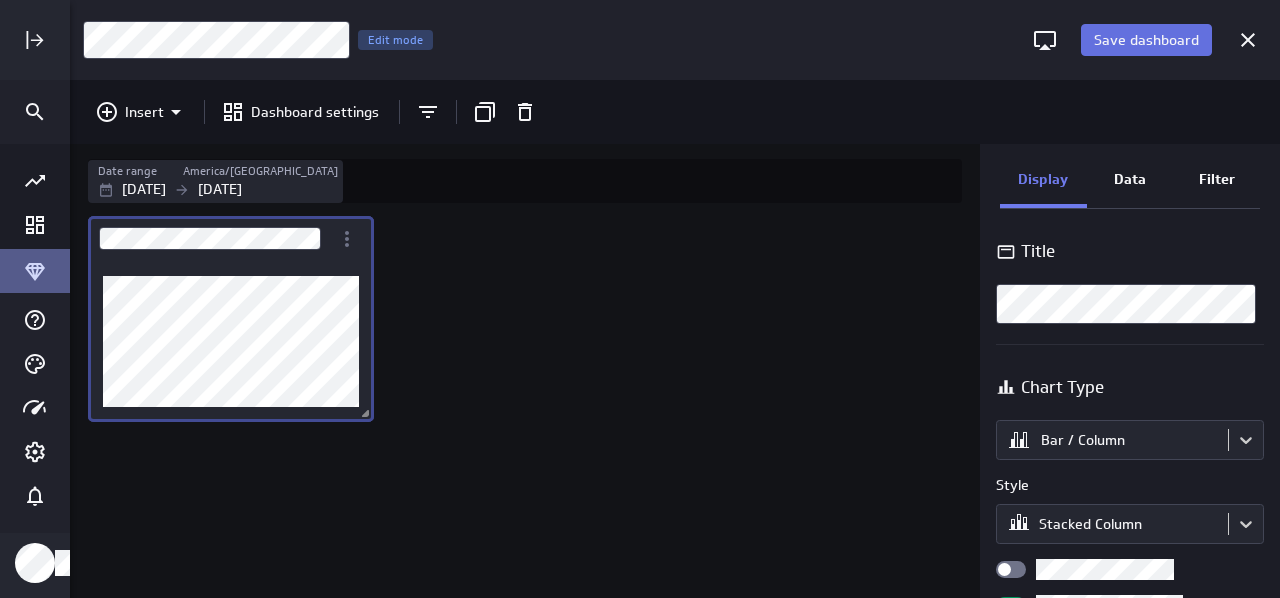 click on "Save dashboard" at bounding box center [1146, 40] 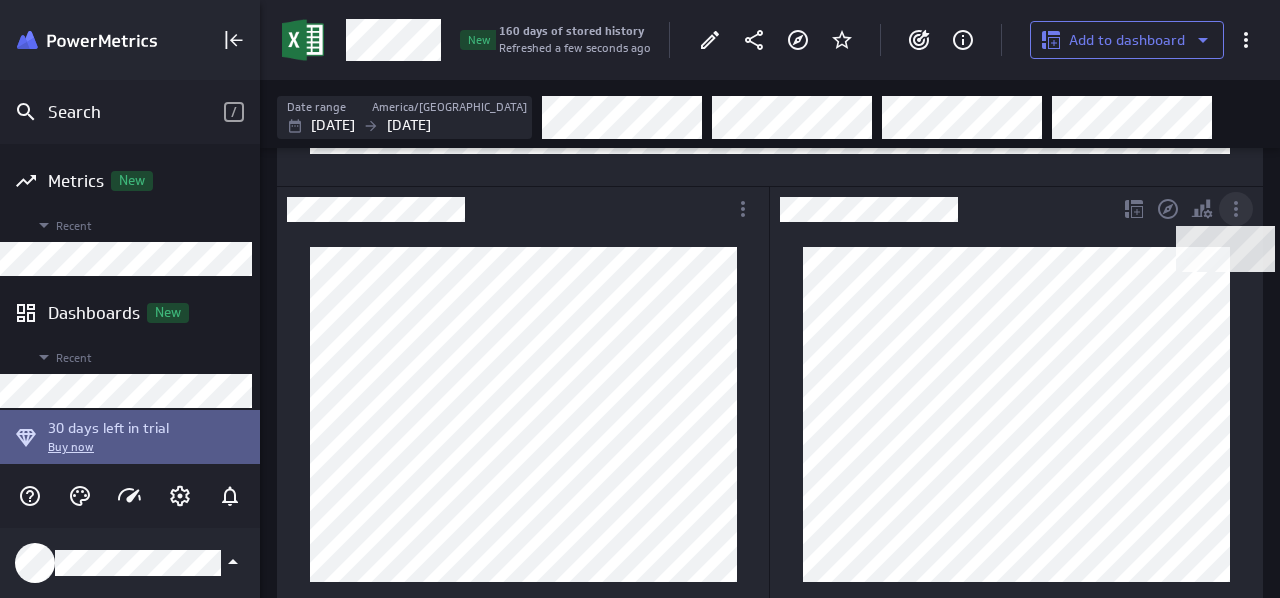 click 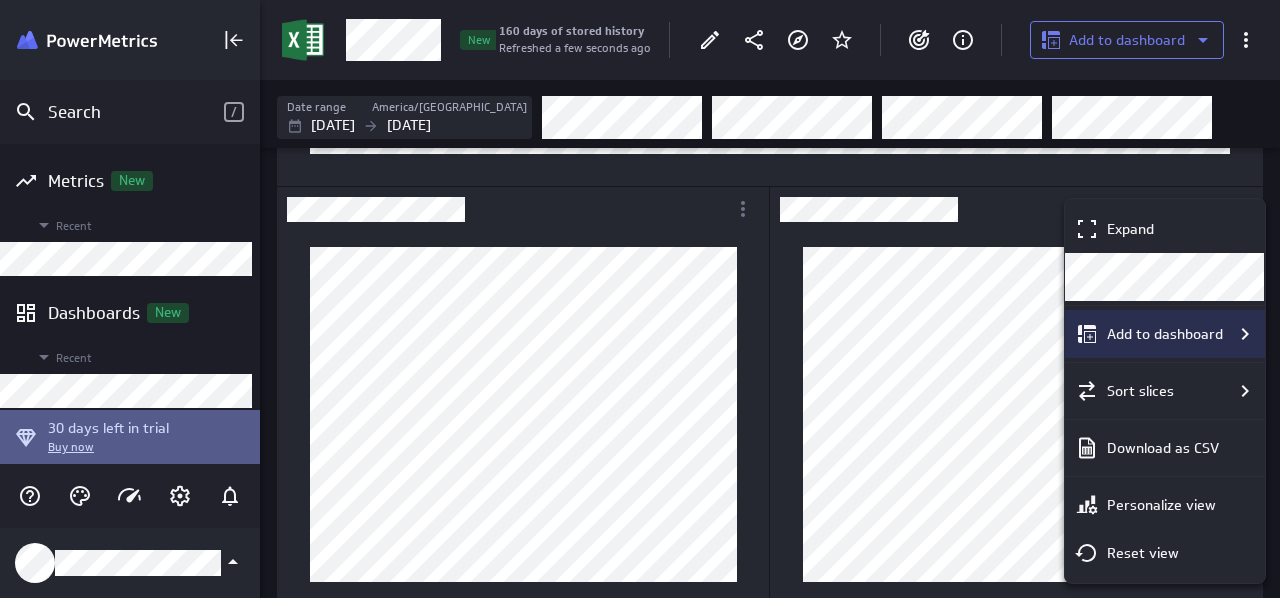 click on "Add to dashboard" at bounding box center (1165, 334) 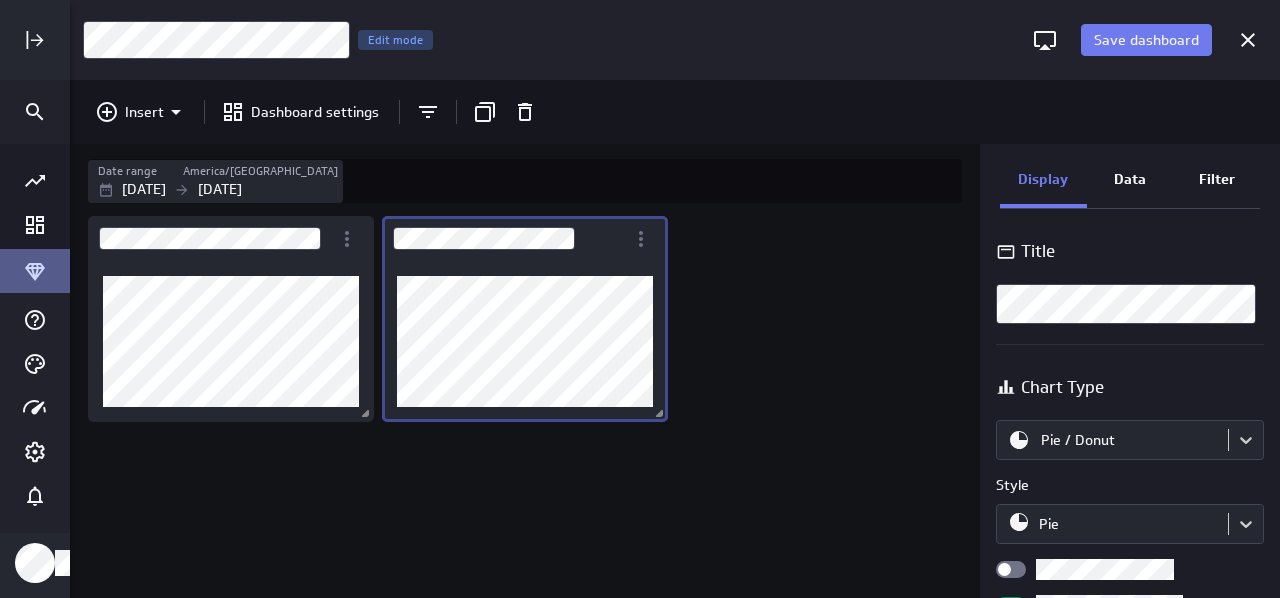click at bounding box center [529, 405] 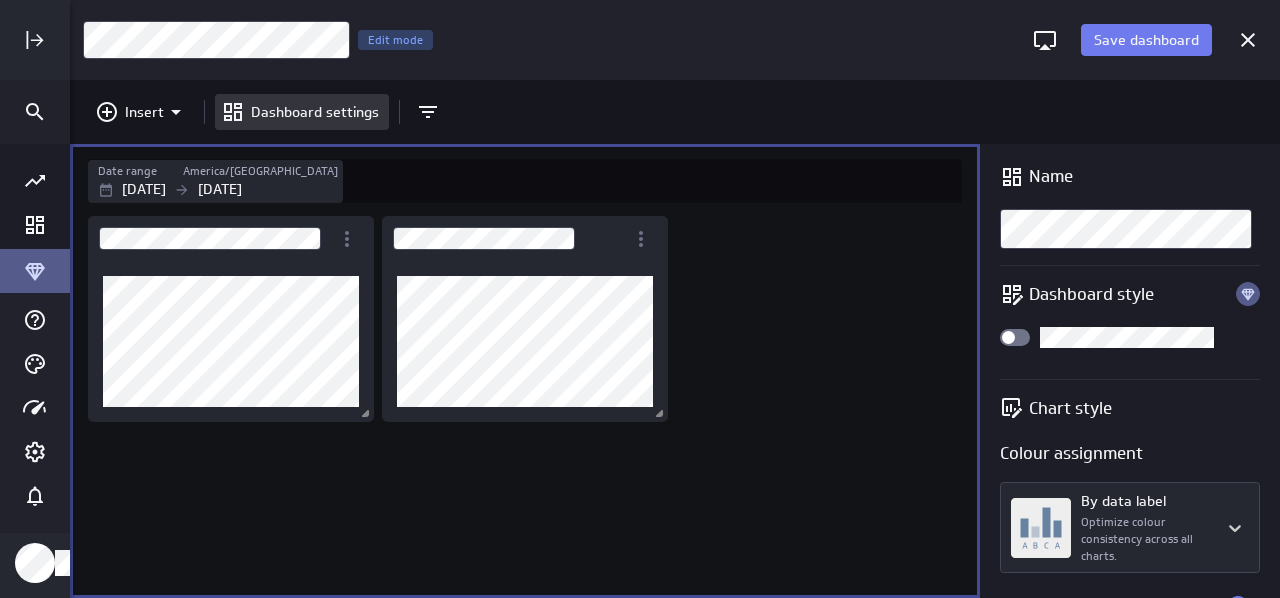 click on "Insert Dashboard settings" at bounding box center (675, 112) 